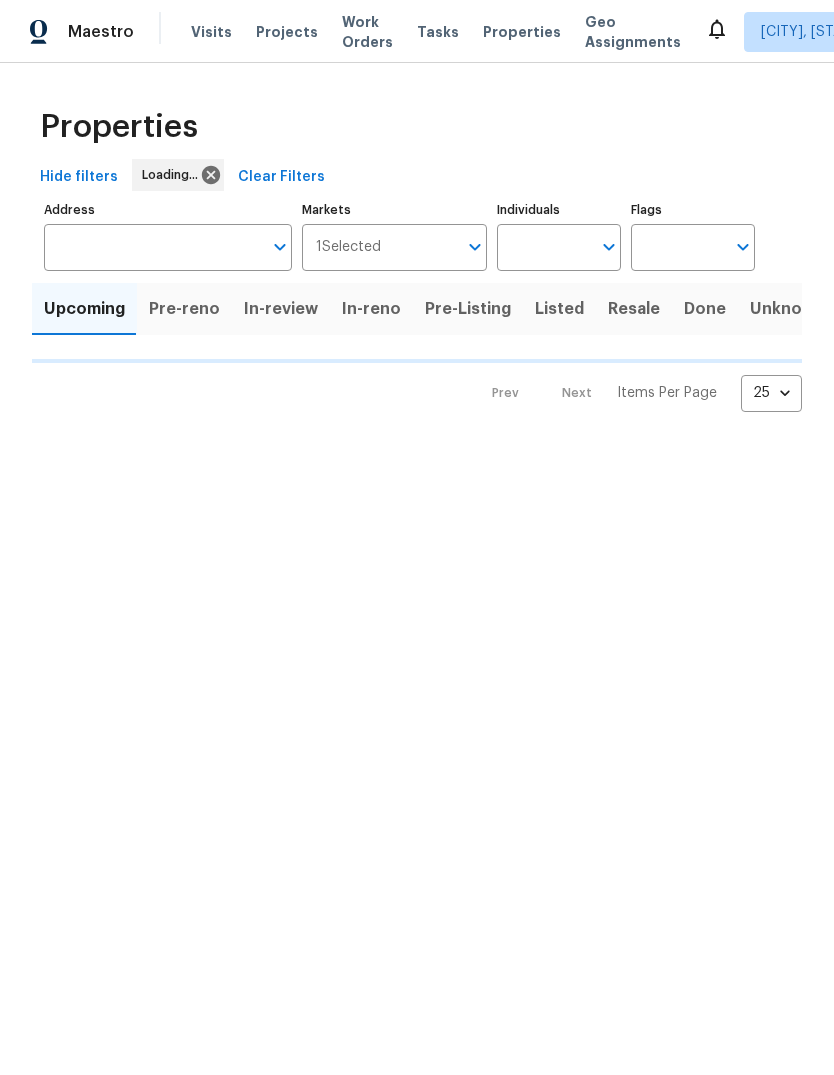 scroll, scrollTop: 0, scrollLeft: 0, axis: both 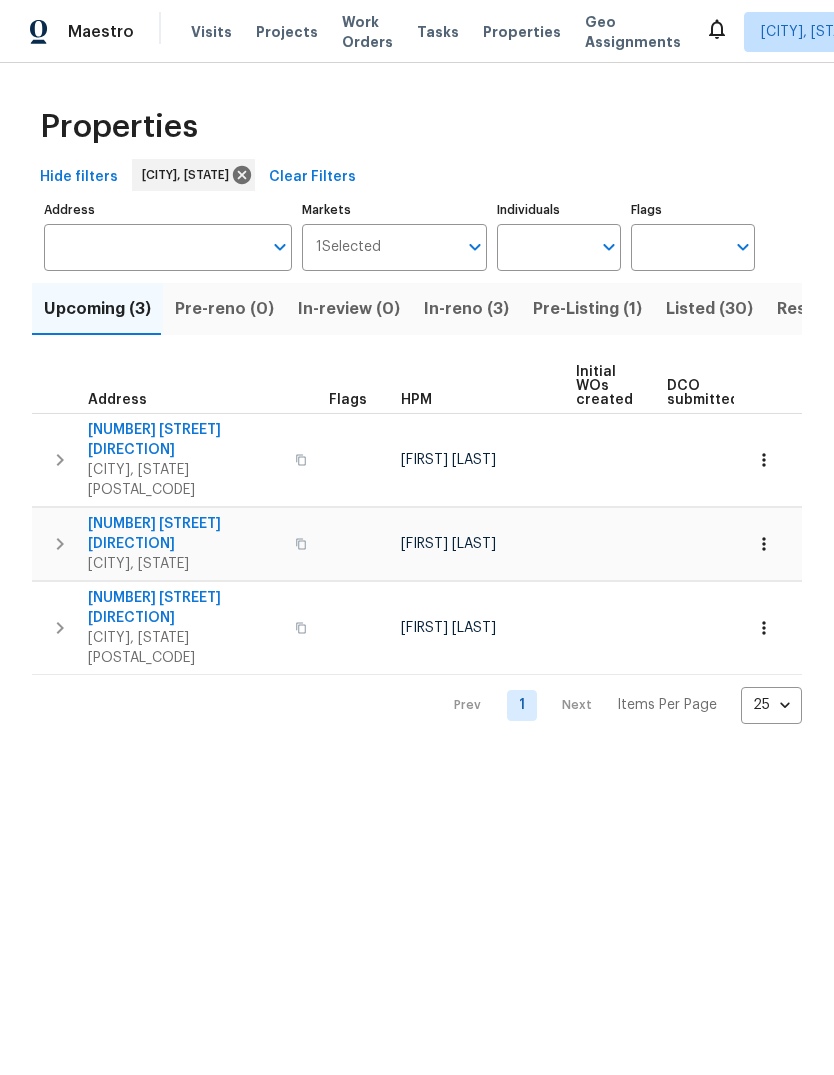 click on "Resale (7)" at bounding box center (816, 309) 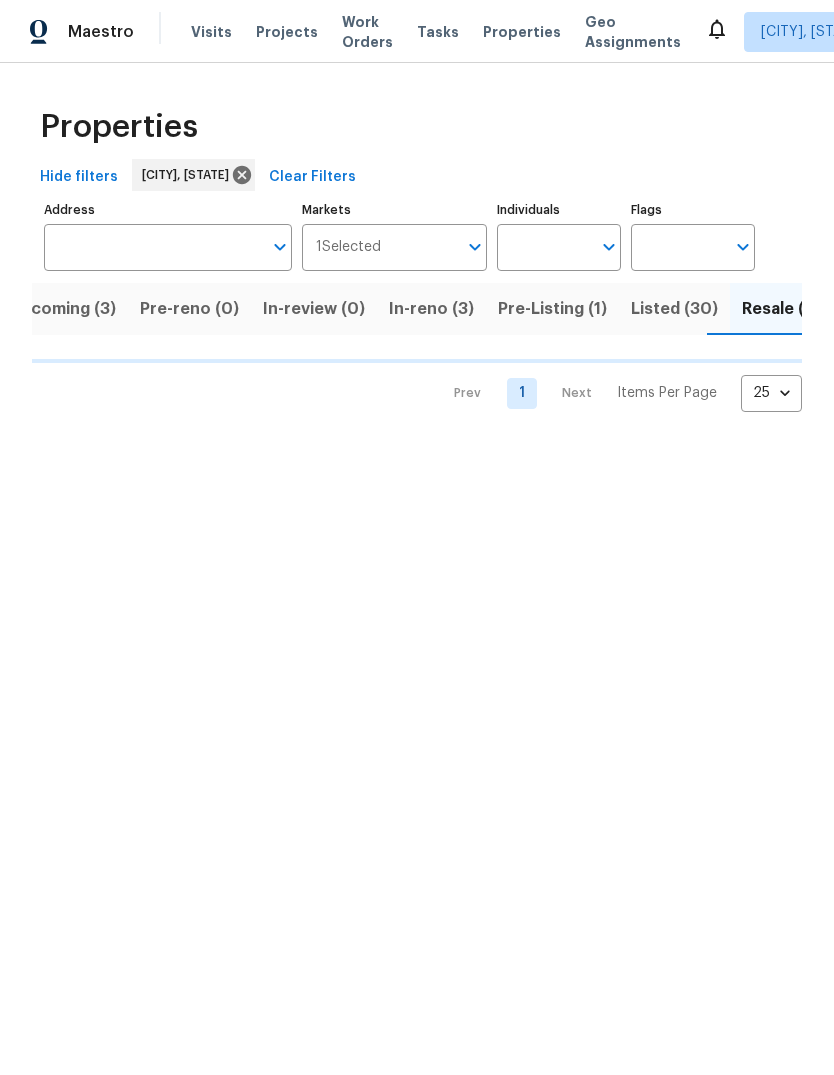 scroll, scrollTop: 0, scrollLeft: 38, axis: horizontal 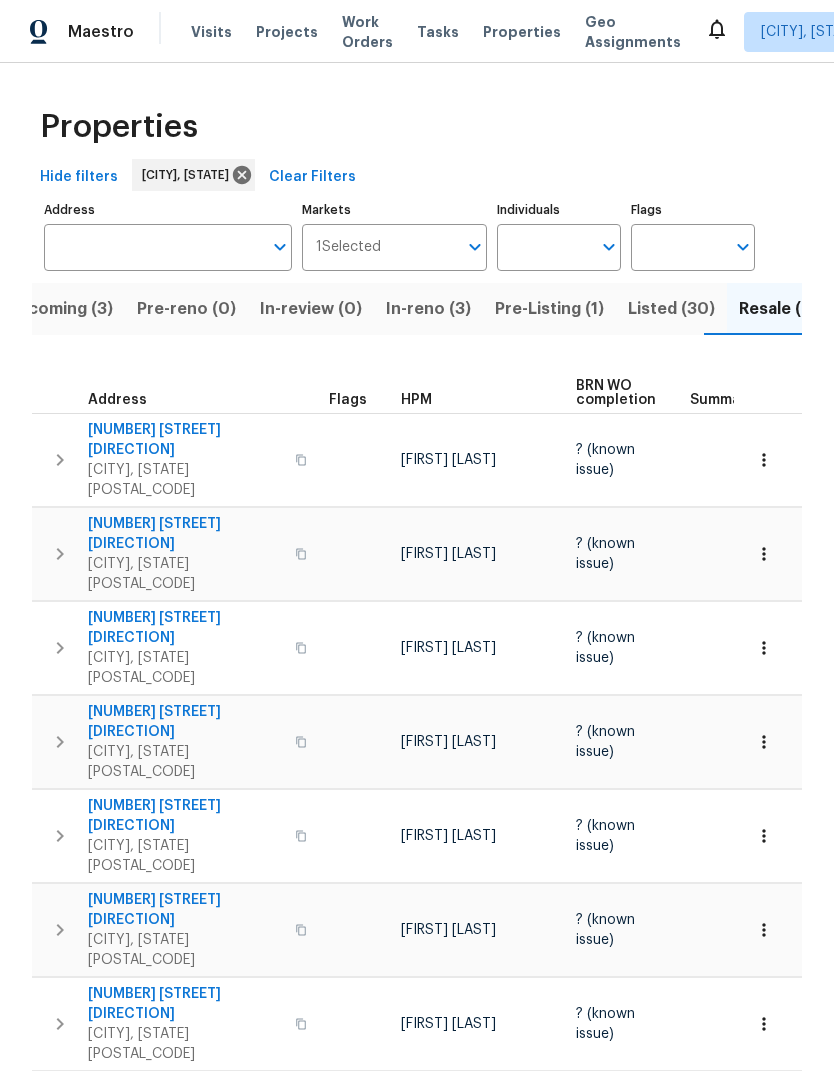 click on "[NUMBER] [STREET]" at bounding box center [185, 534] 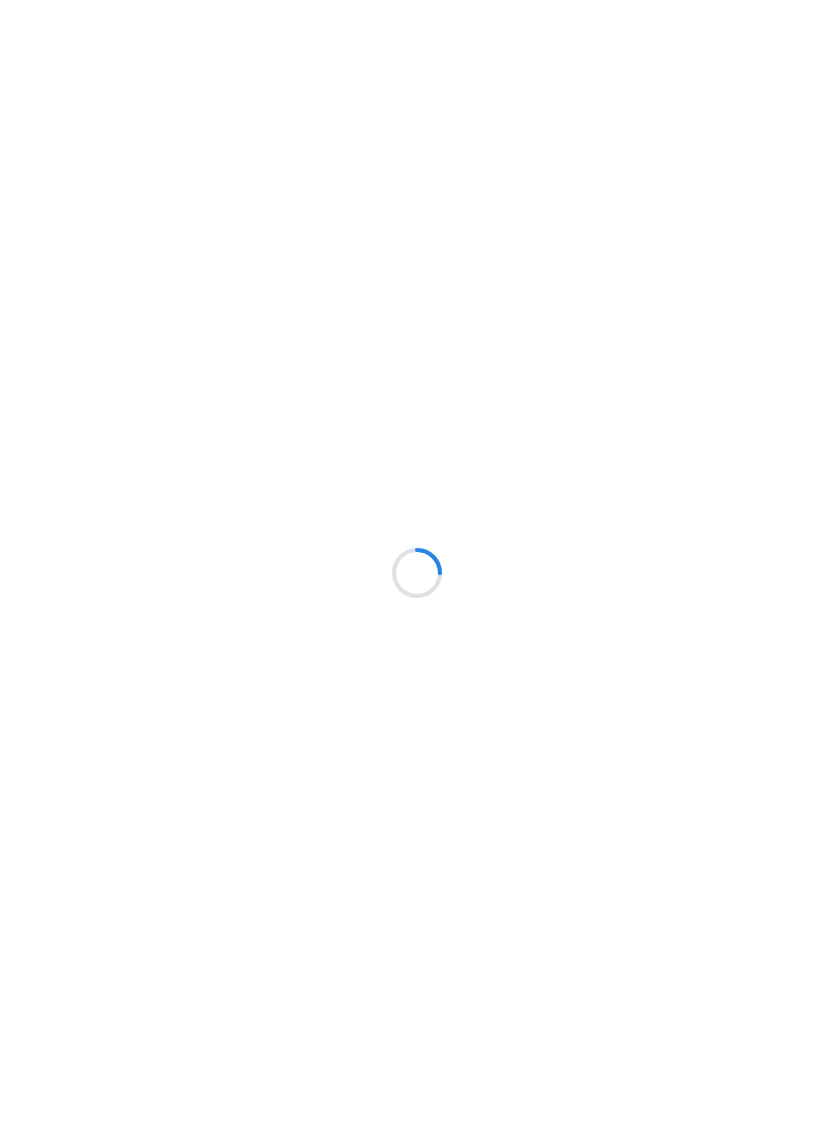 scroll, scrollTop: 0, scrollLeft: 0, axis: both 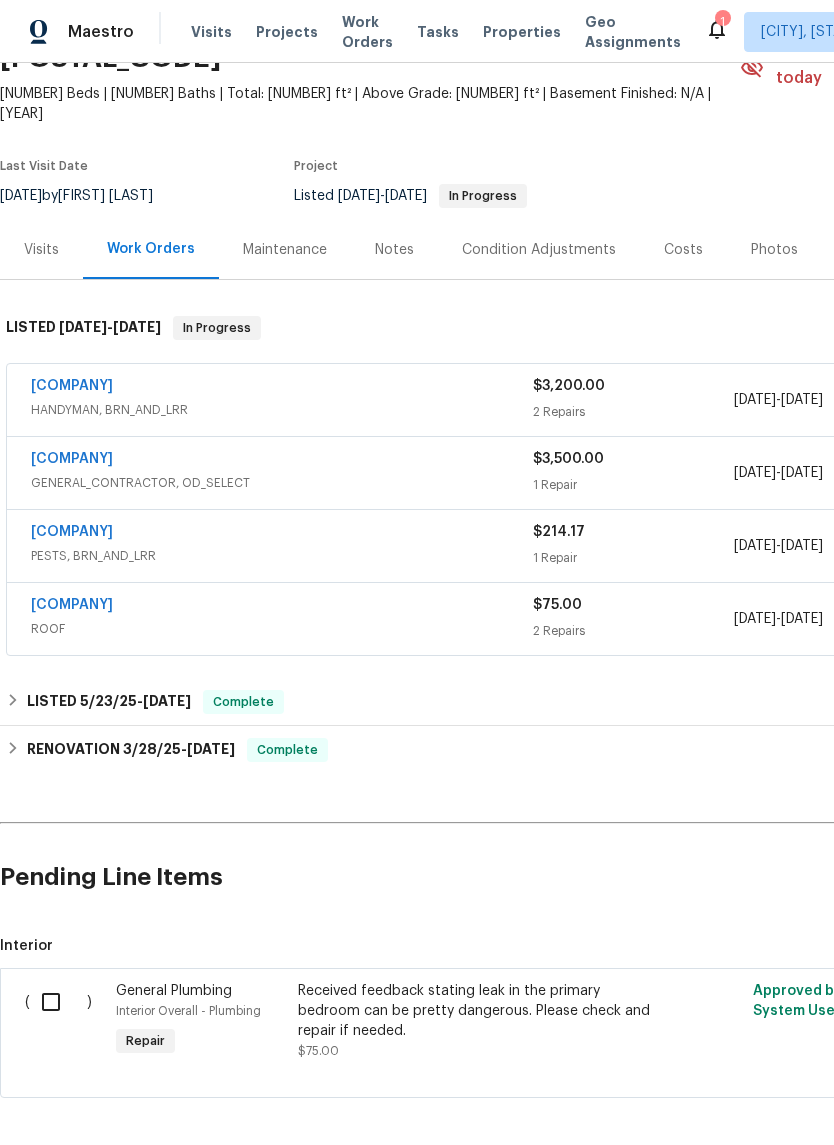 click on "Received feedback stating leak in the primary bedroom can be pretty dangerous. Please check and repair if needed." at bounding box center [474, 1011] 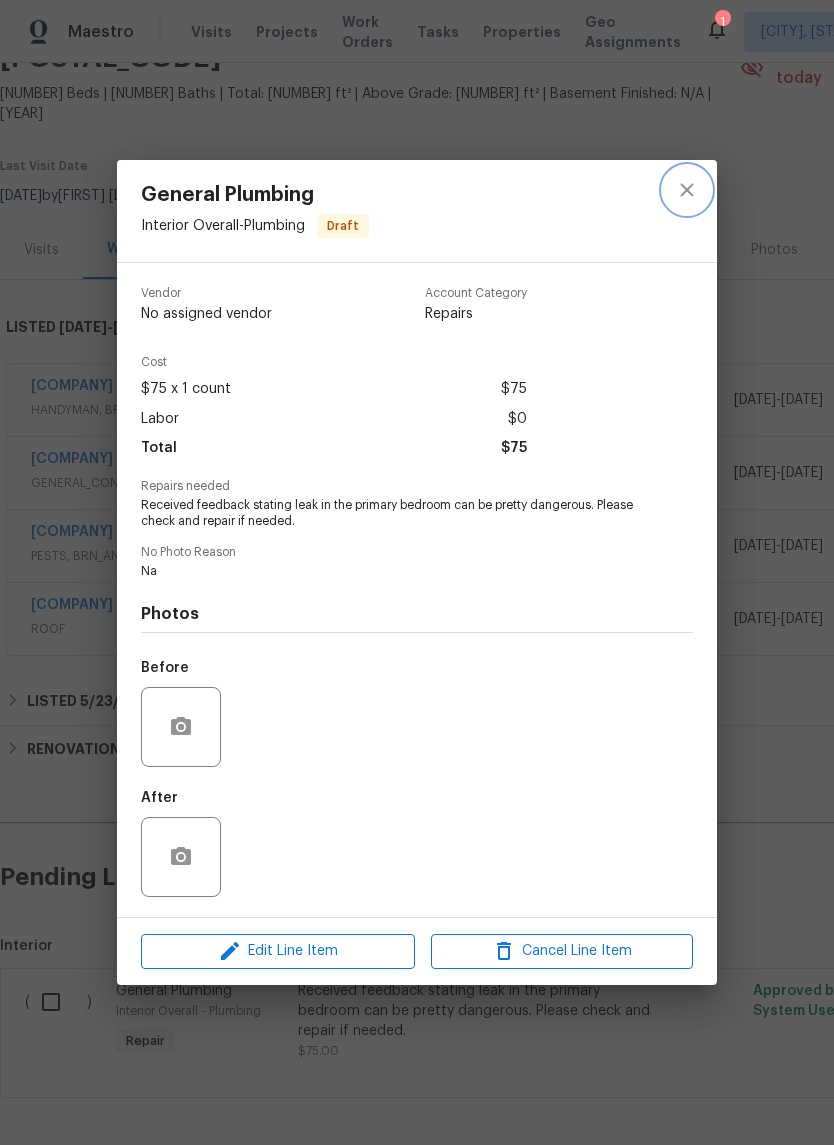 click 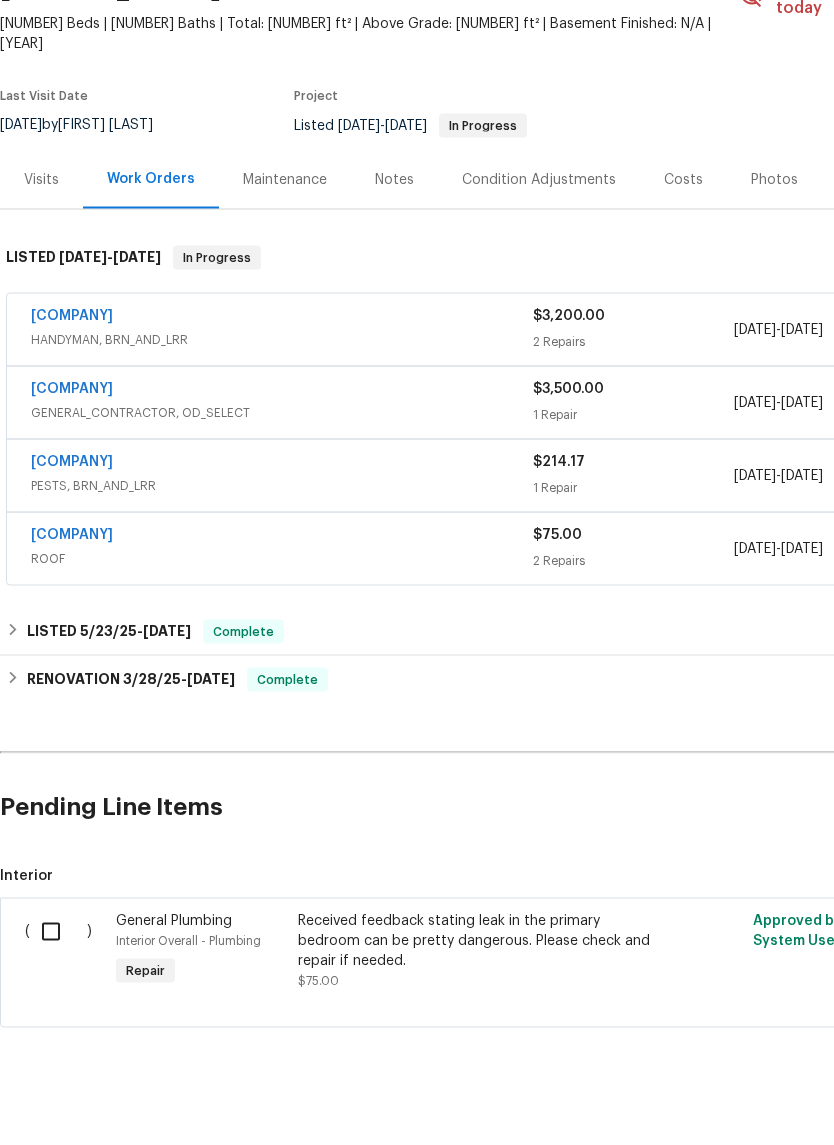 scroll, scrollTop: 49, scrollLeft: 0, axis: vertical 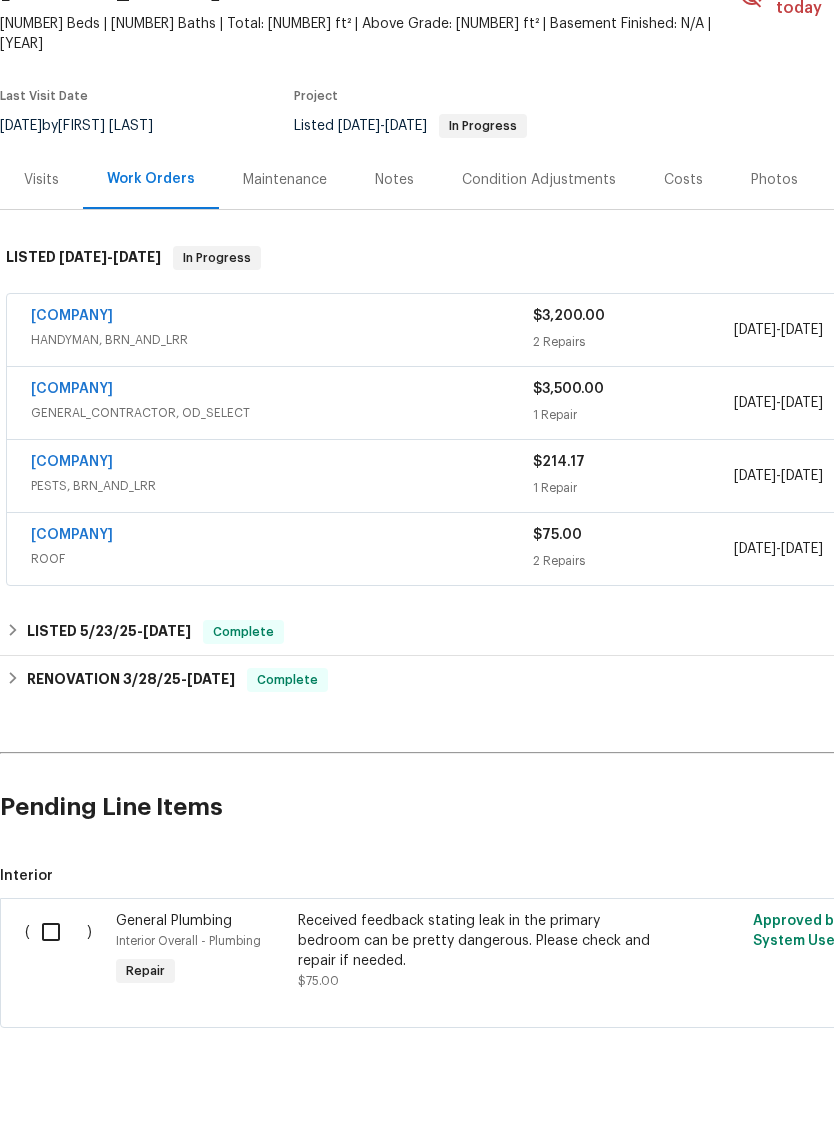 click on "[COMPANY]" at bounding box center [72, 459] 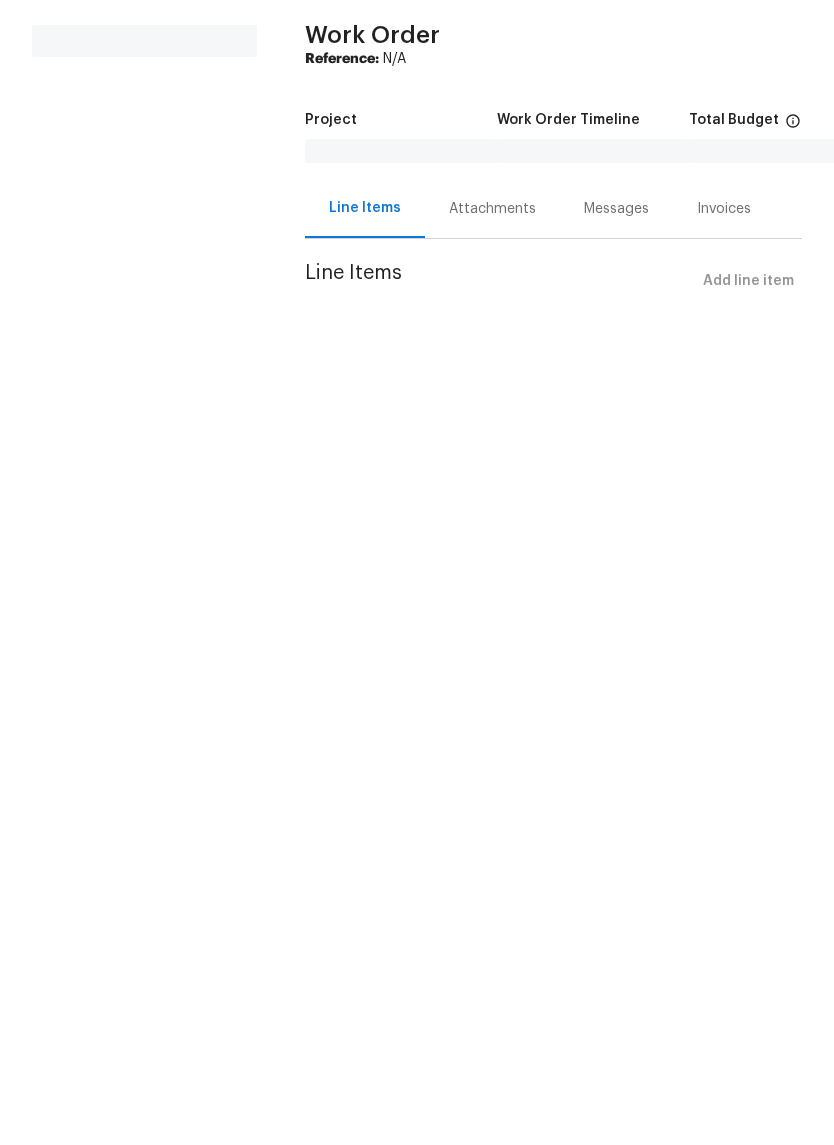 scroll, scrollTop: 0, scrollLeft: 0, axis: both 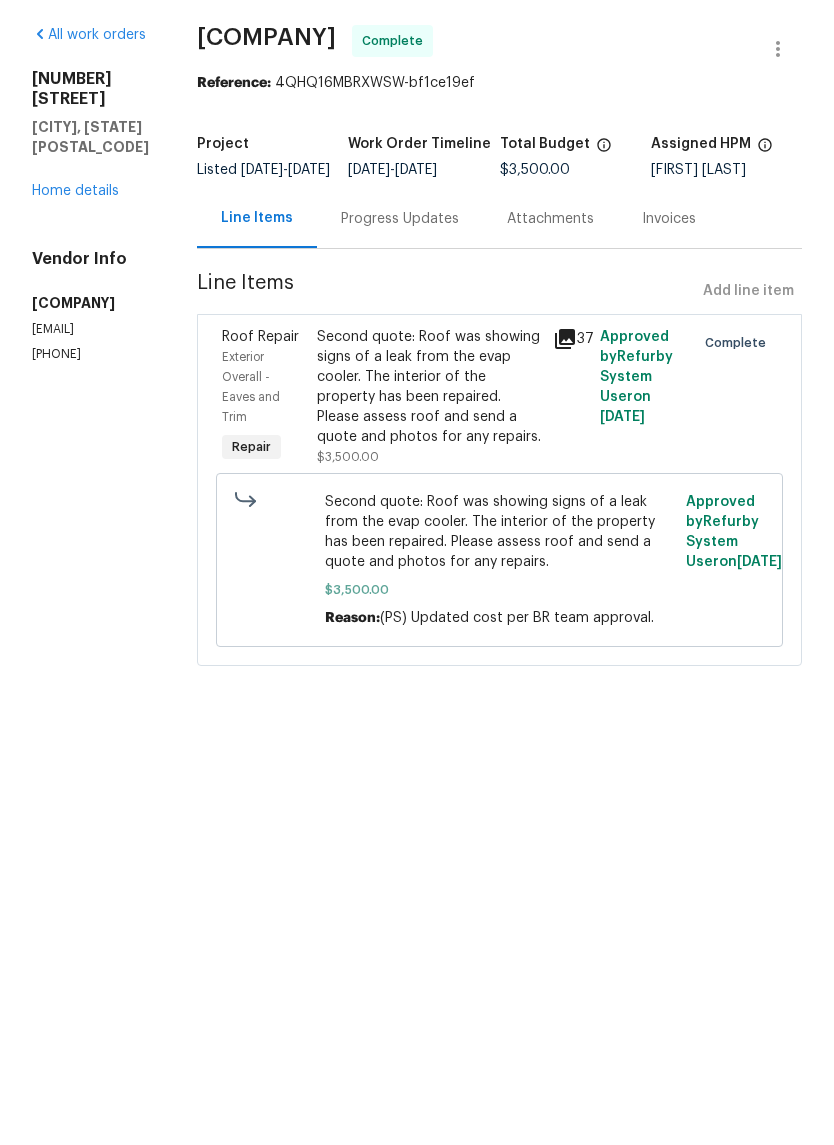click on "Second quote: Roof was showing signs of a leak from the evap cooler. The interior of the property has been repaired. Please assess roof and send a quote and photos for any repairs." at bounding box center [429, 457] 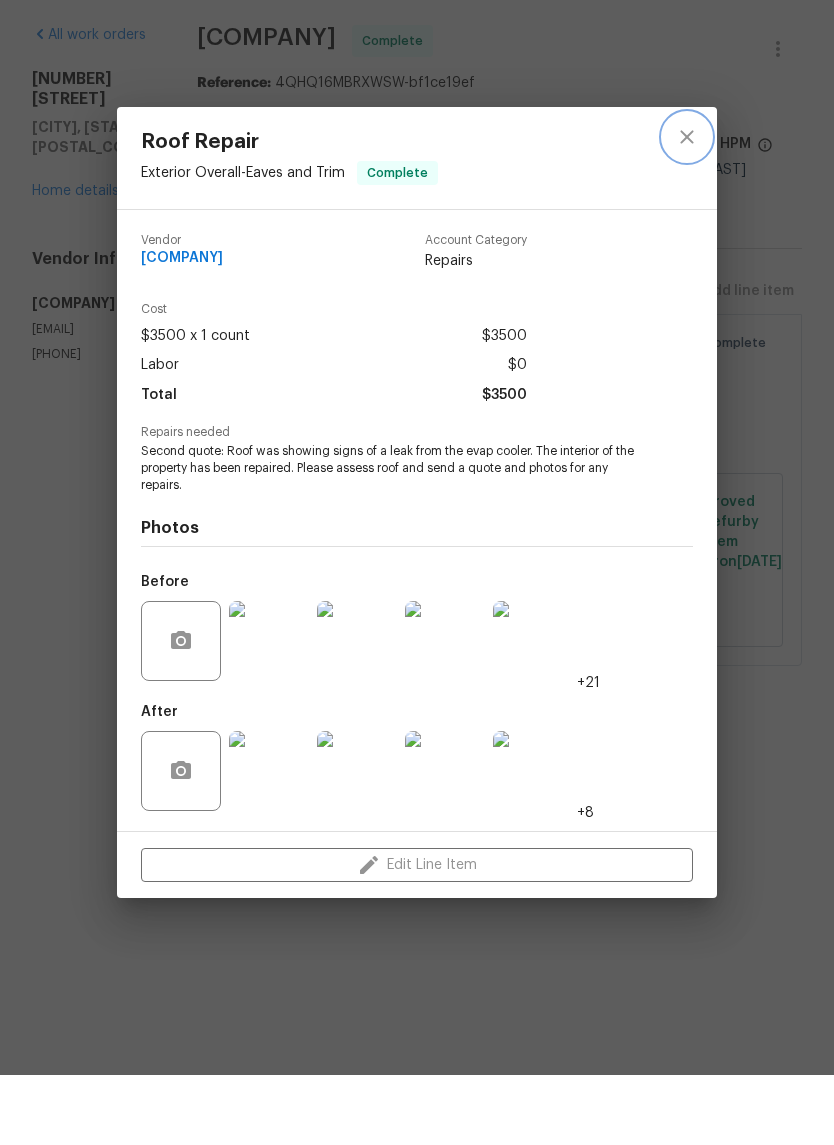 click 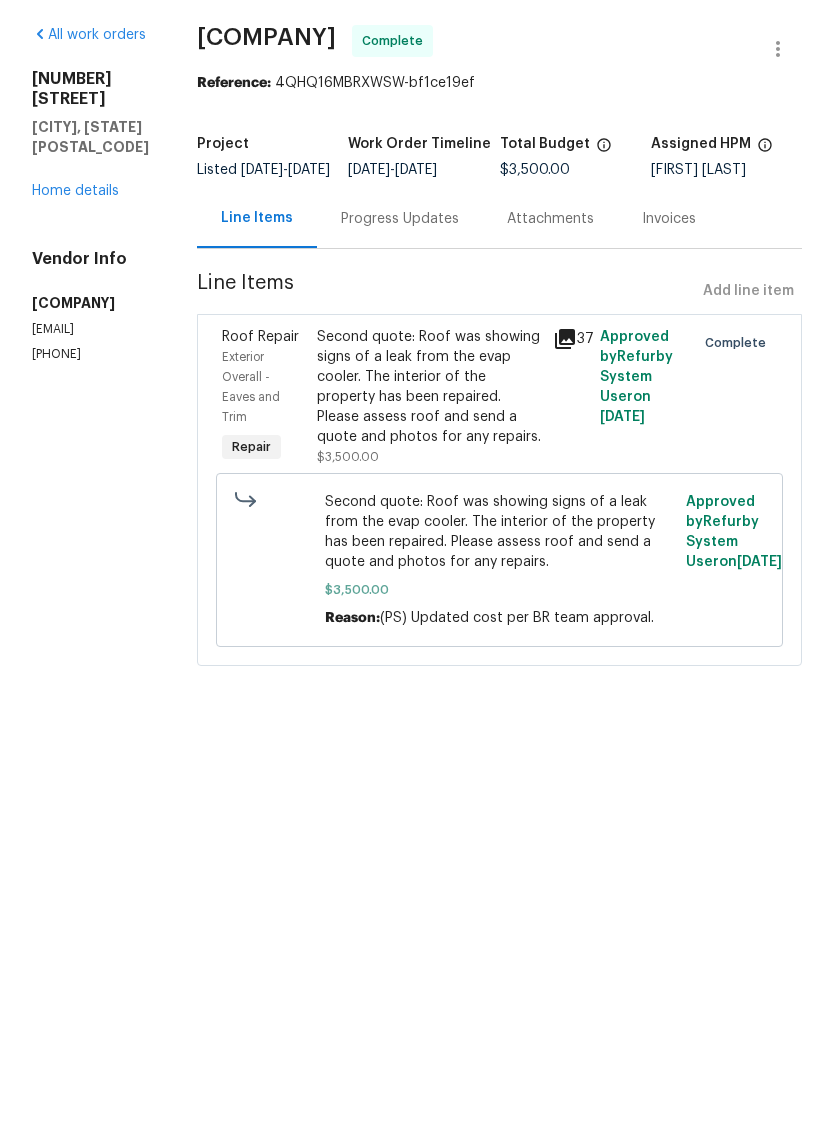 click on "Second quote: Roof was showing signs of a leak from the evap cooler. The interior of the property has been repaired. Please assess roof and send a quote and photos for any repairs." at bounding box center [429, 457] 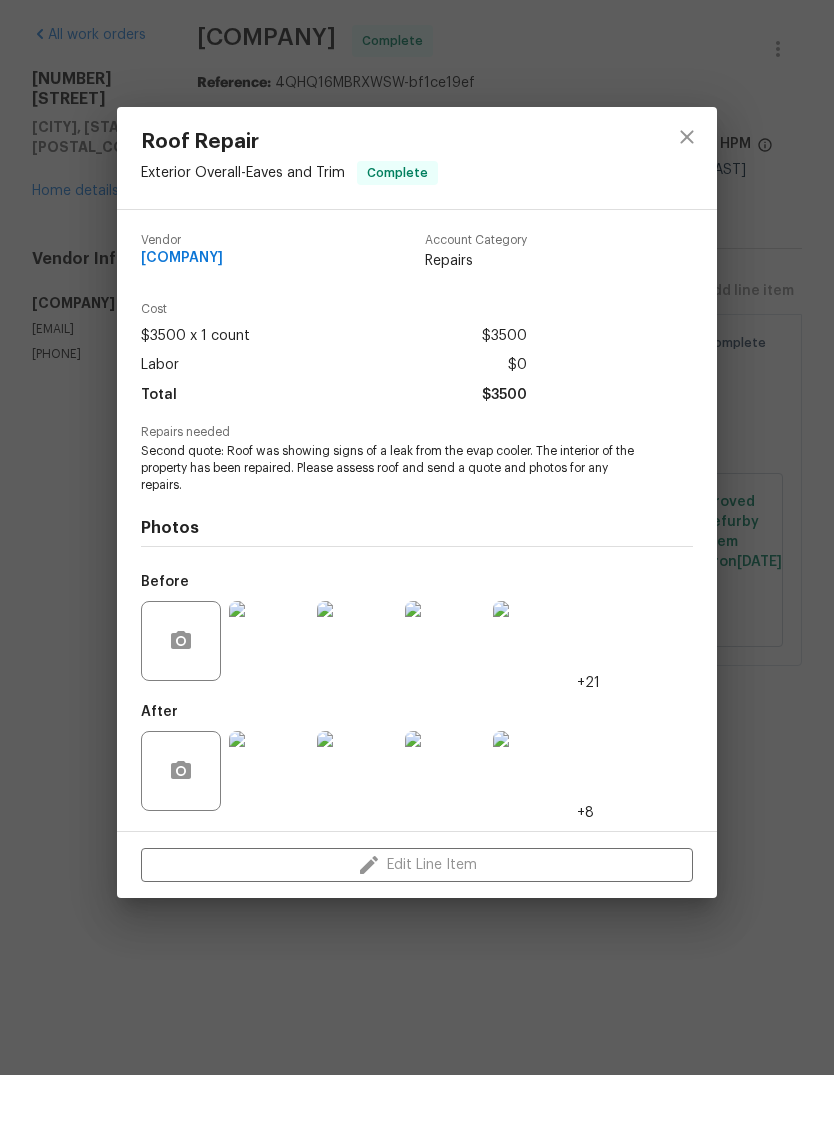 click at bounding box center [269, 841] 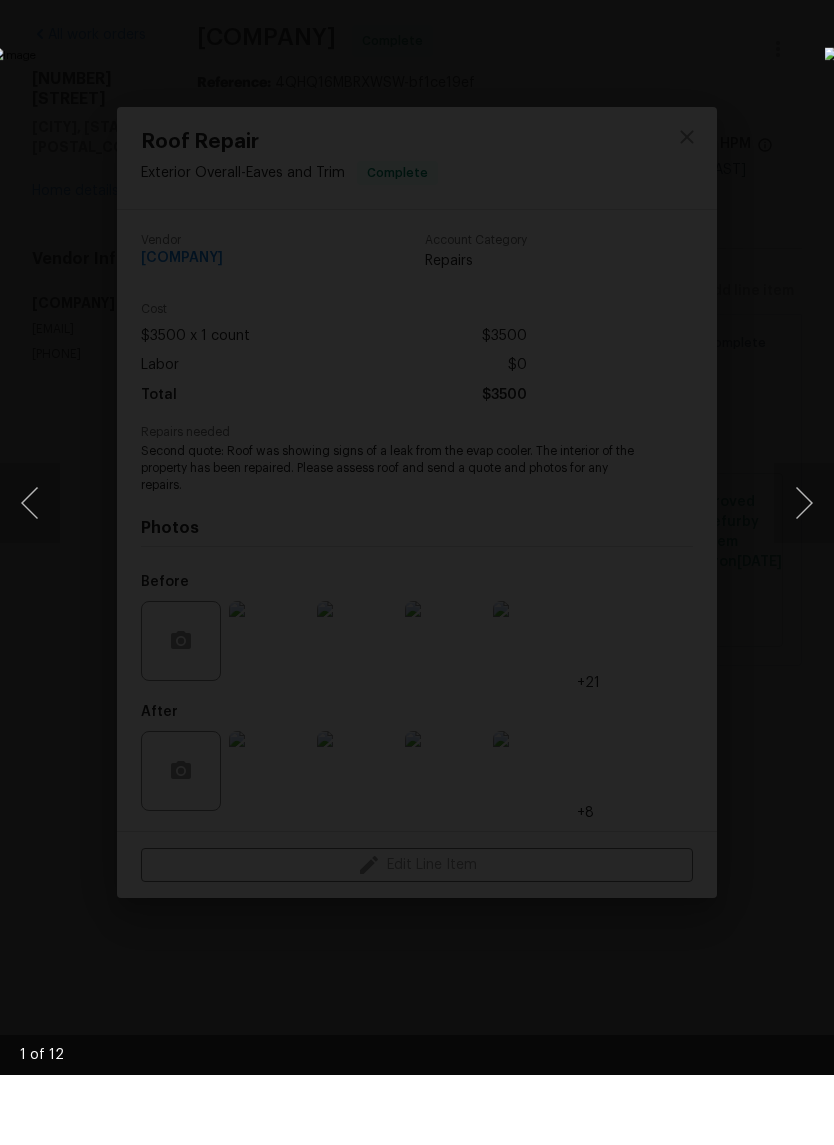 click at bounding box center (804, 573) 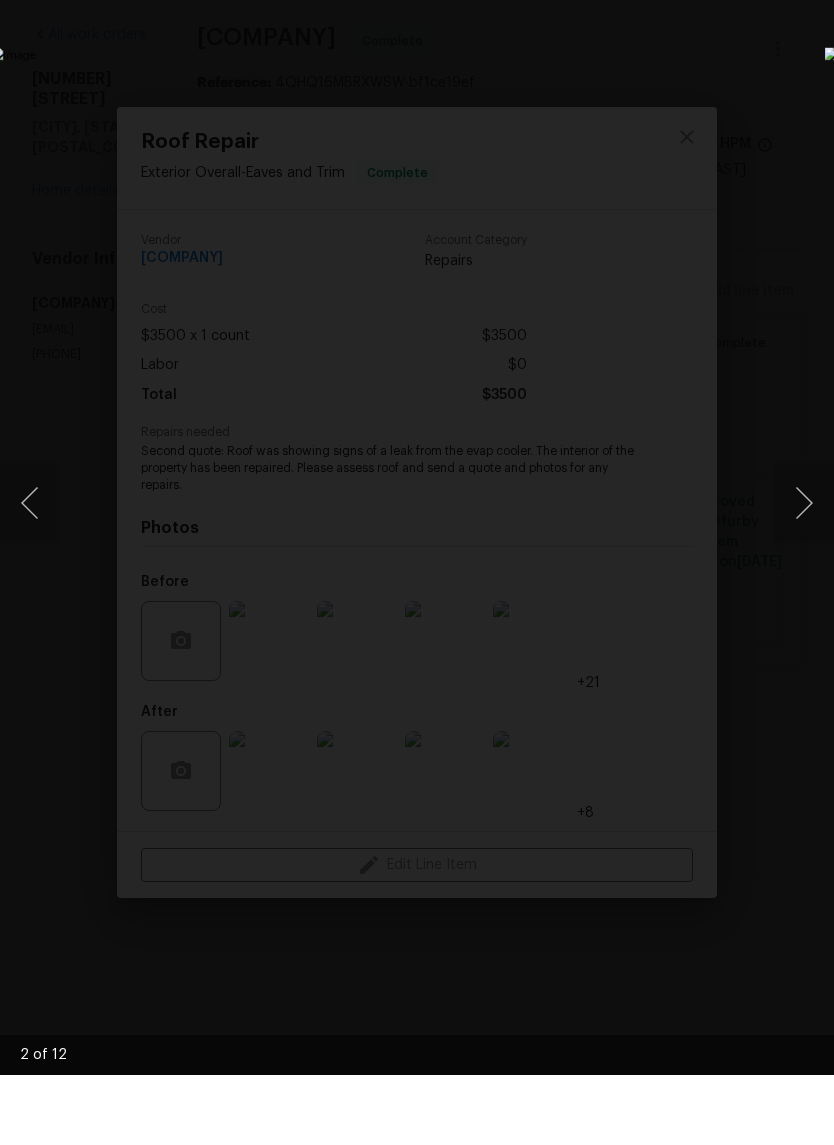click at bounding box center [804, 573] 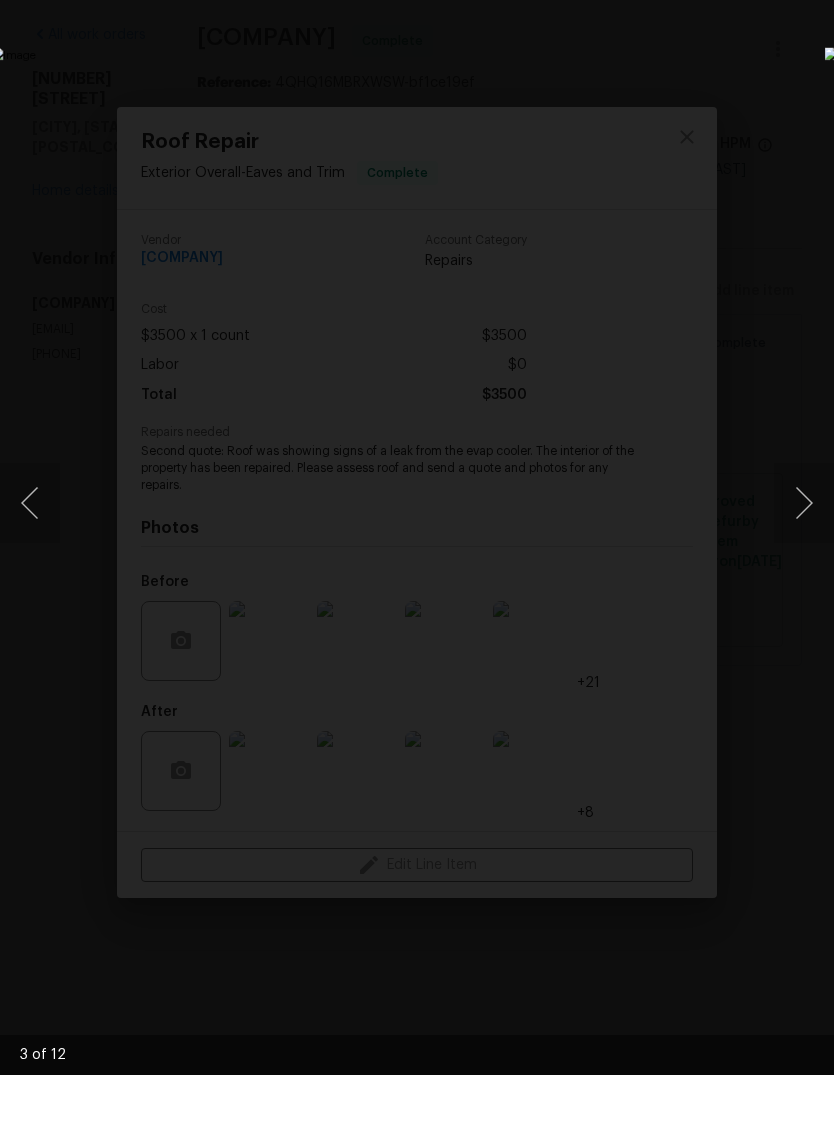 click at bounding box center [804, 573] 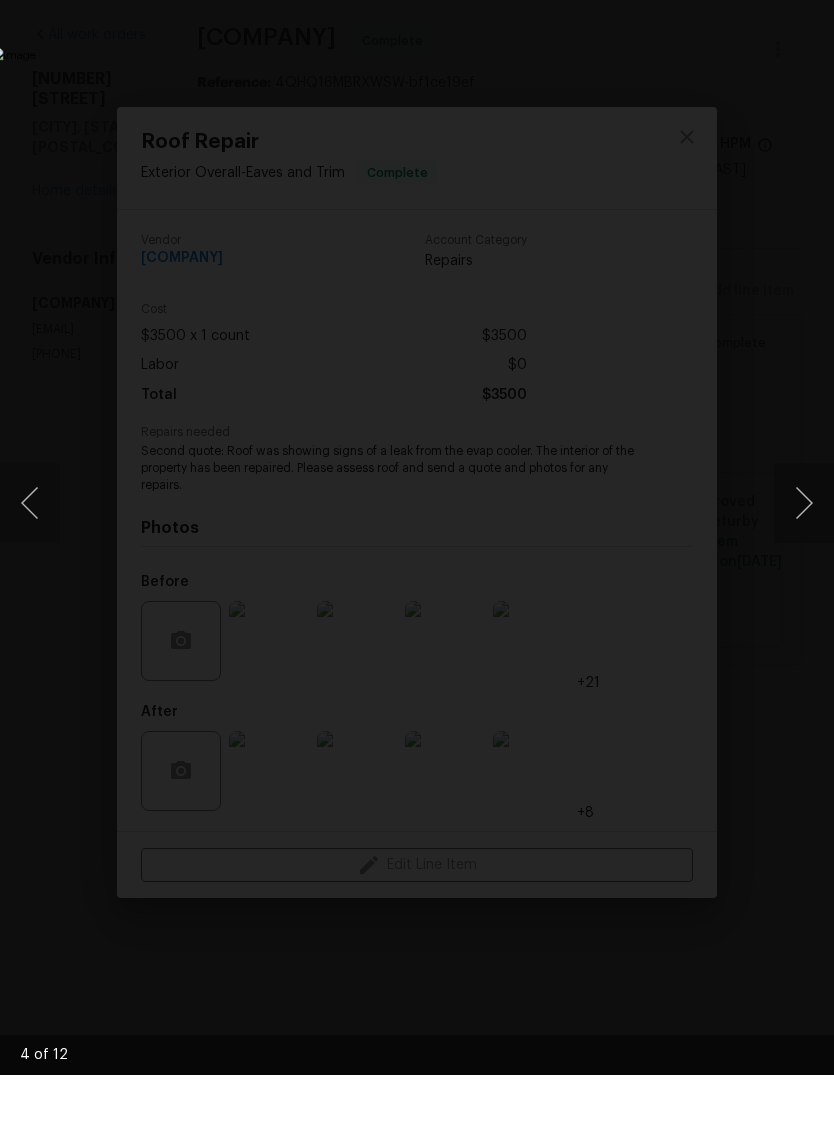 click at bounding box center (804, 573) 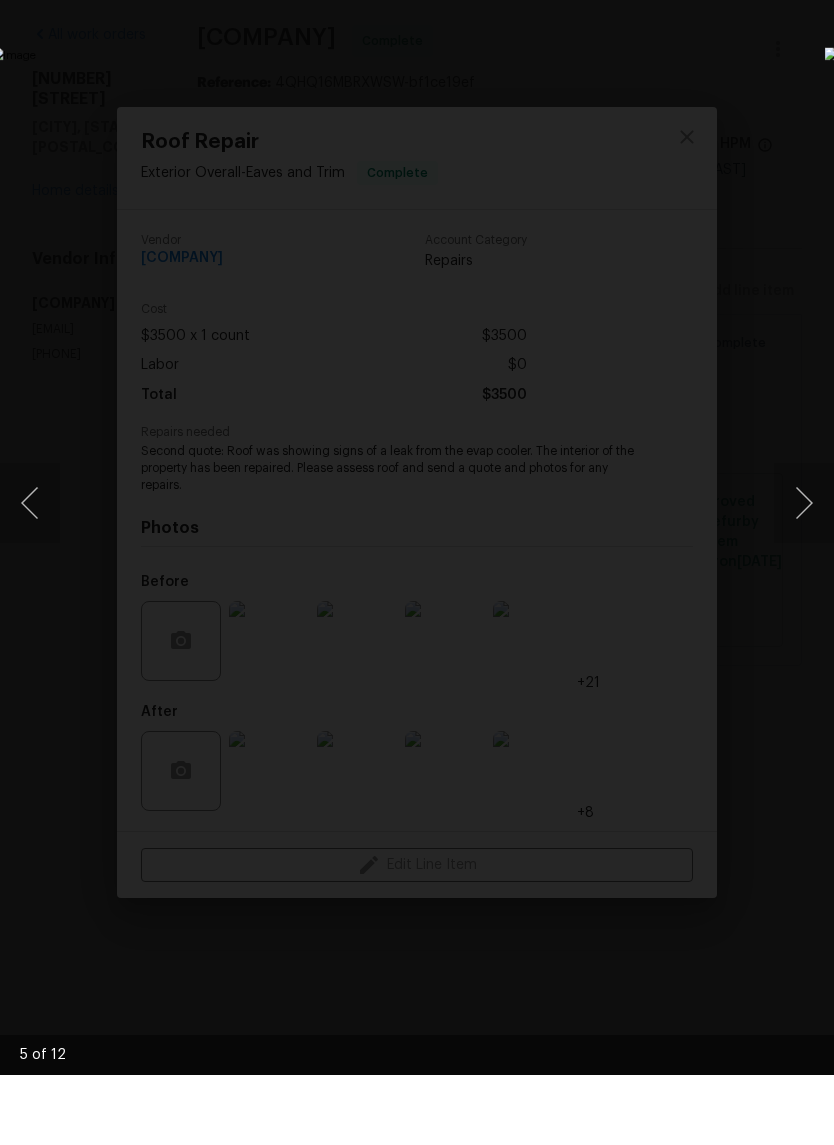 click at bounding box center [804, 573] 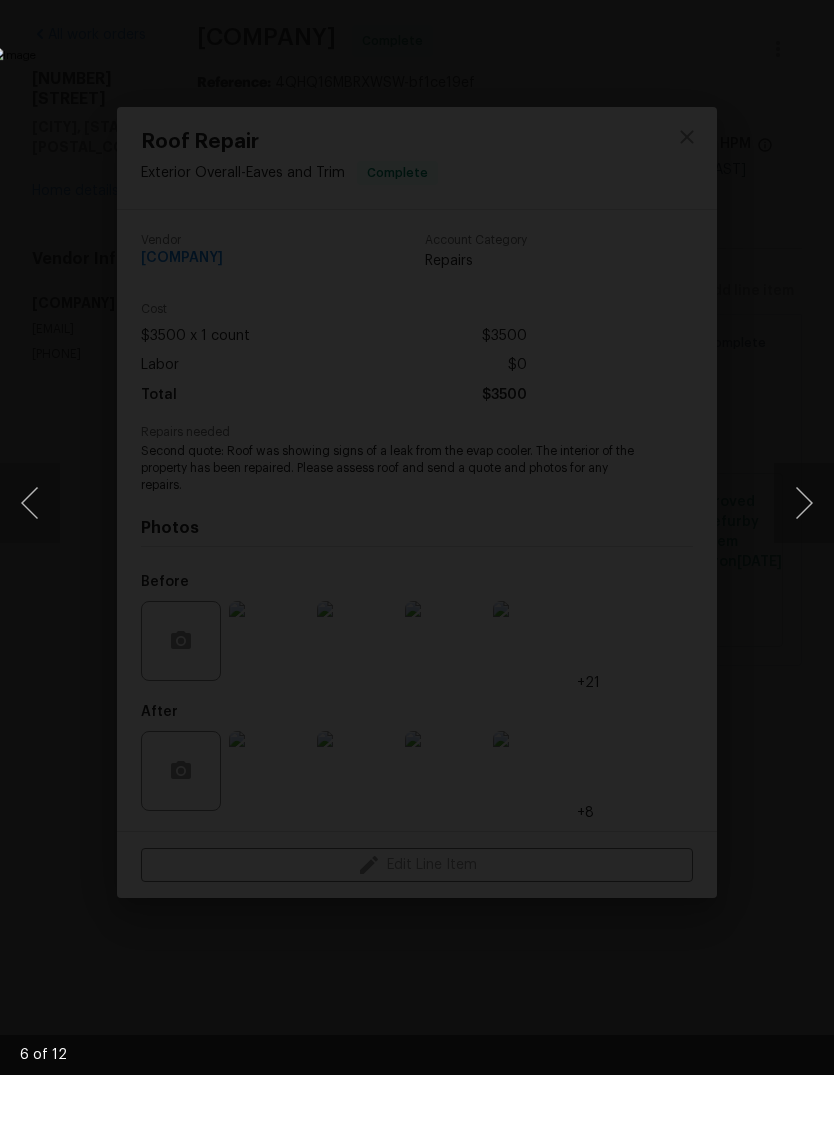 click at bounding box center [804, 573] 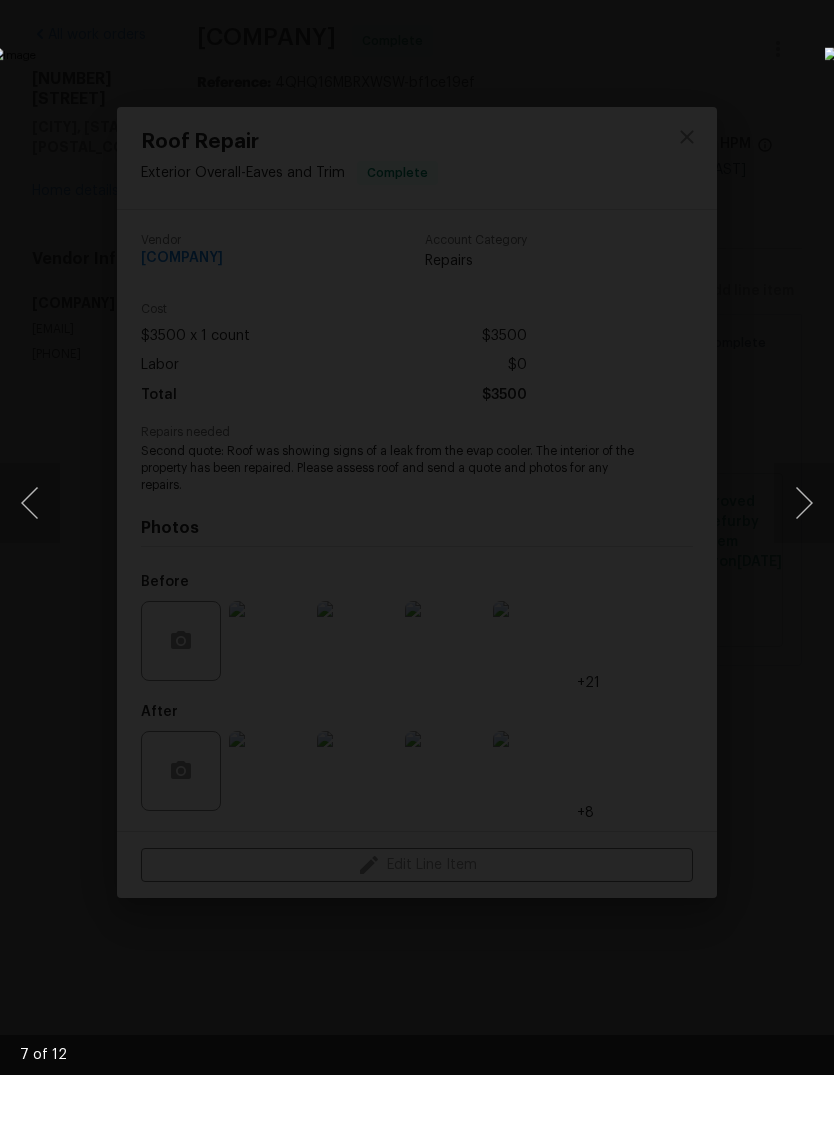 click at bounding box center [804, 573] 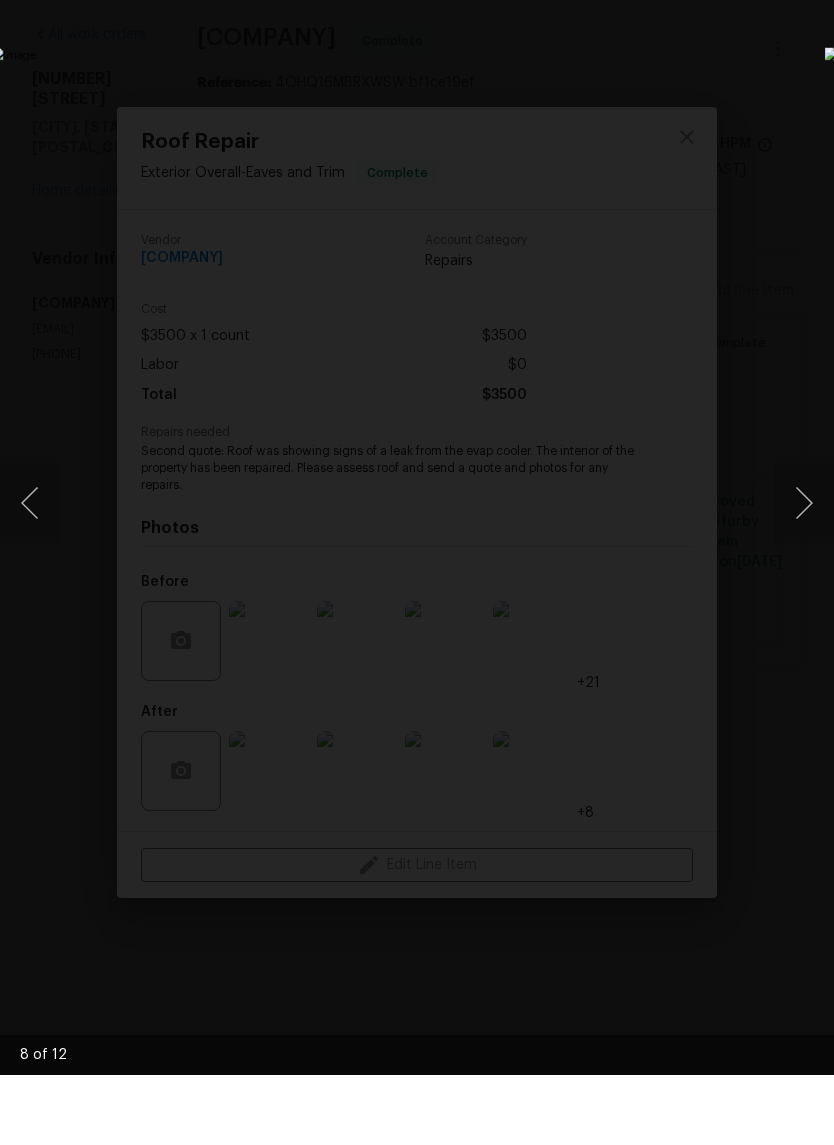 click at bounding box center (804, 573) 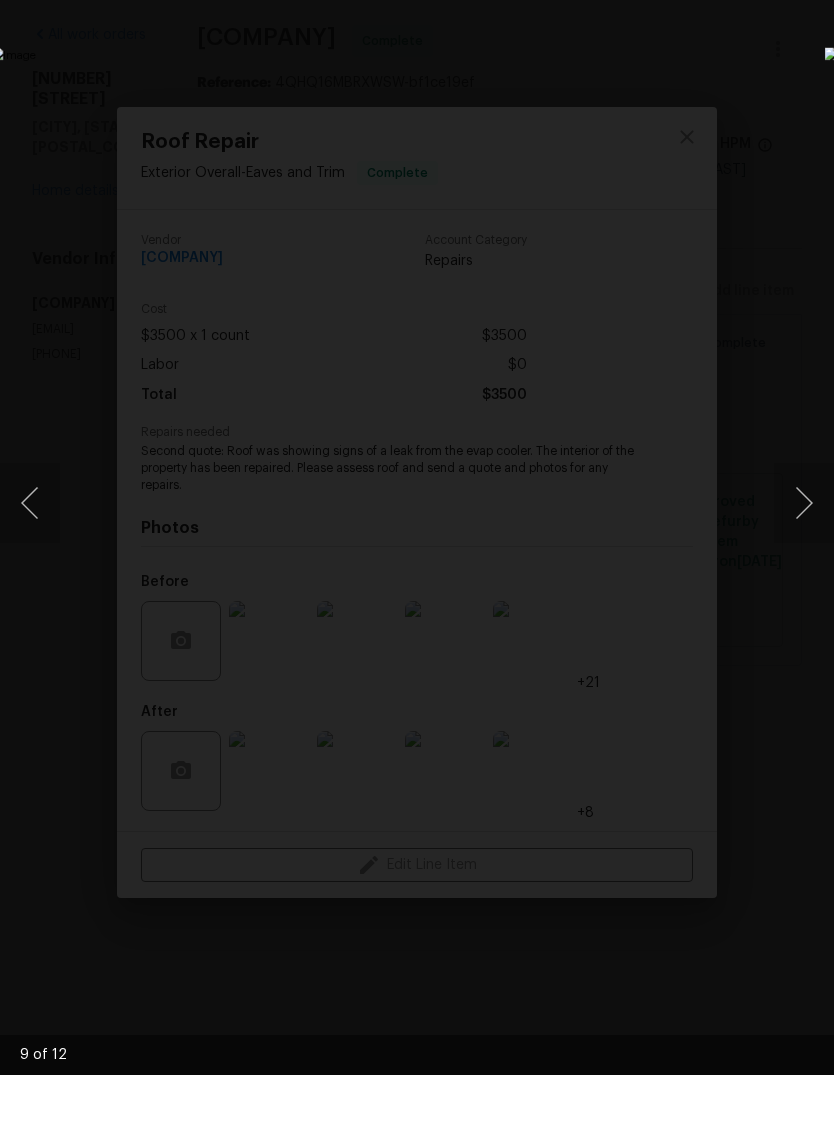 click at bounding box center [804, 573] 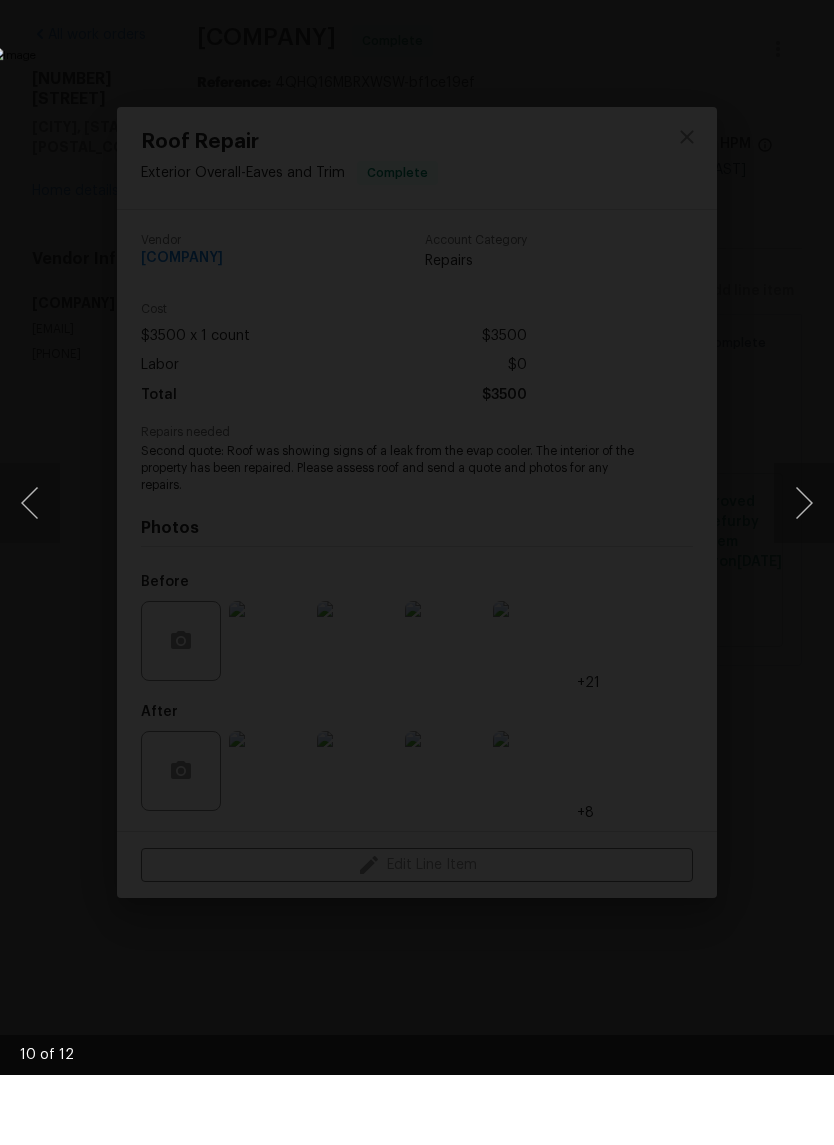 click at bounding box center [30, 573] 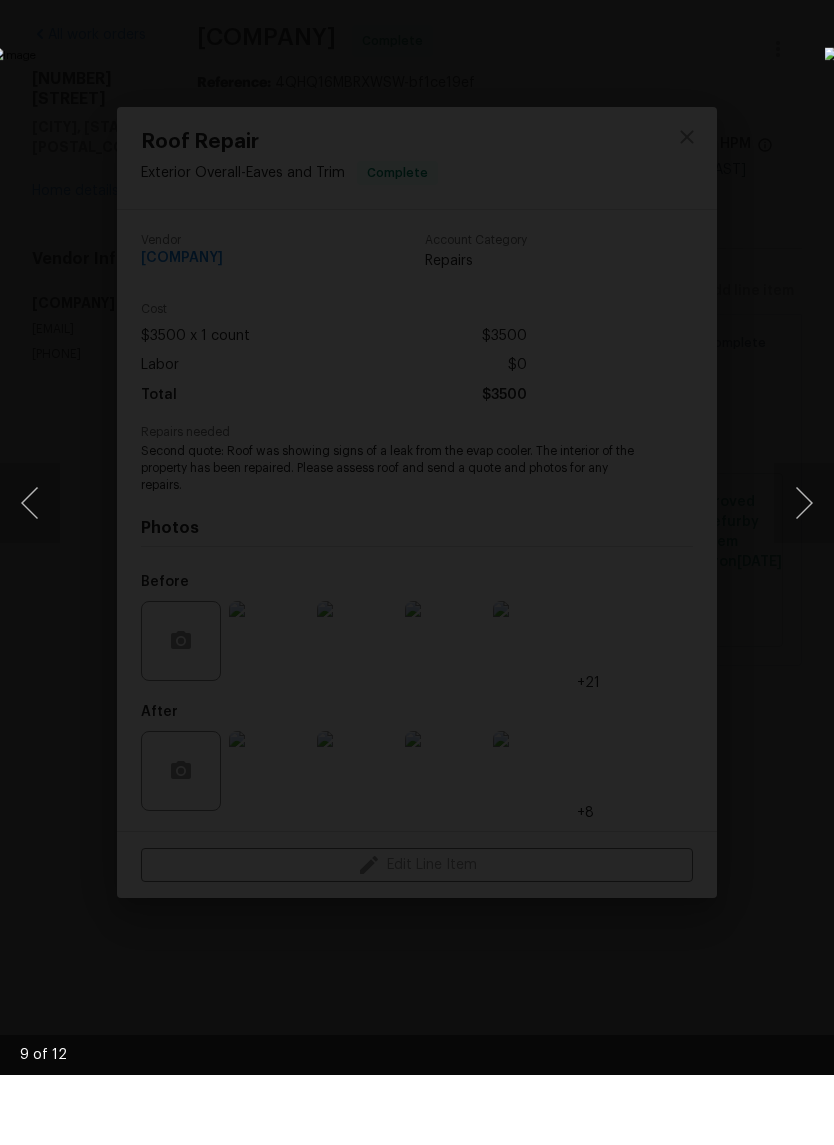 click at bounding box center [30, 573] 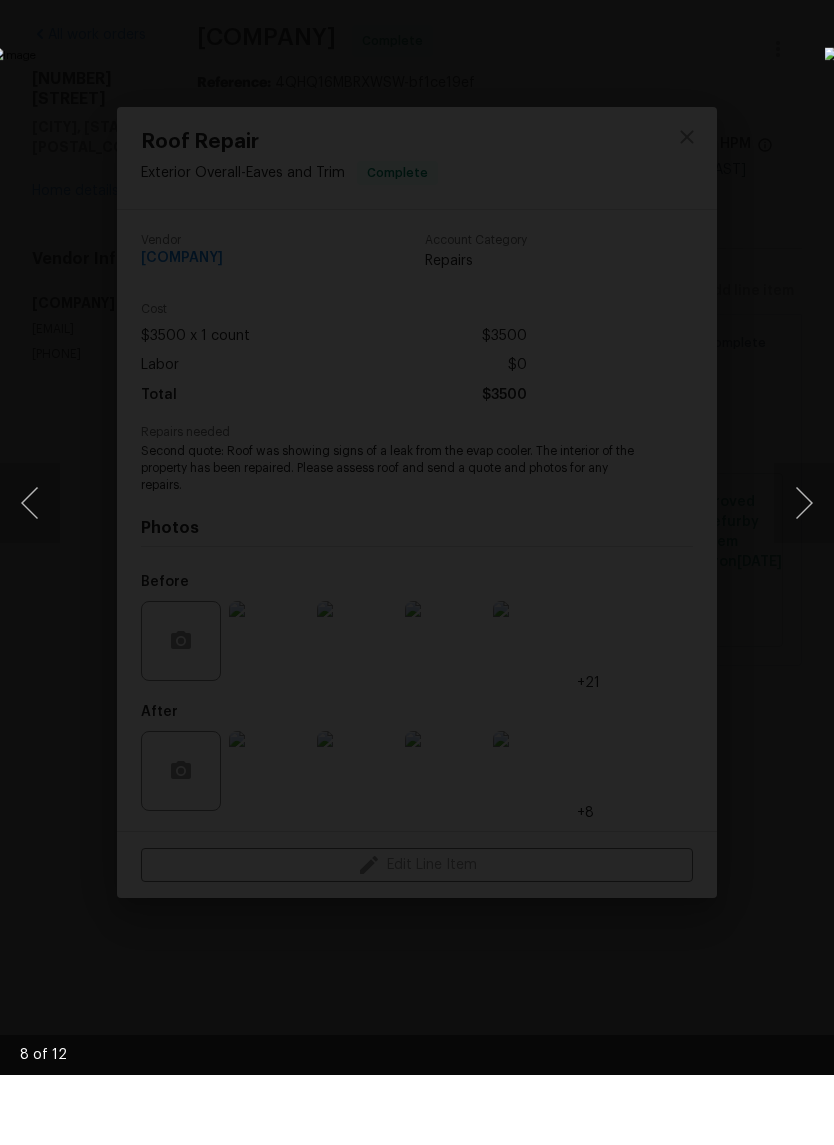 click at bounding box center [322, 572] 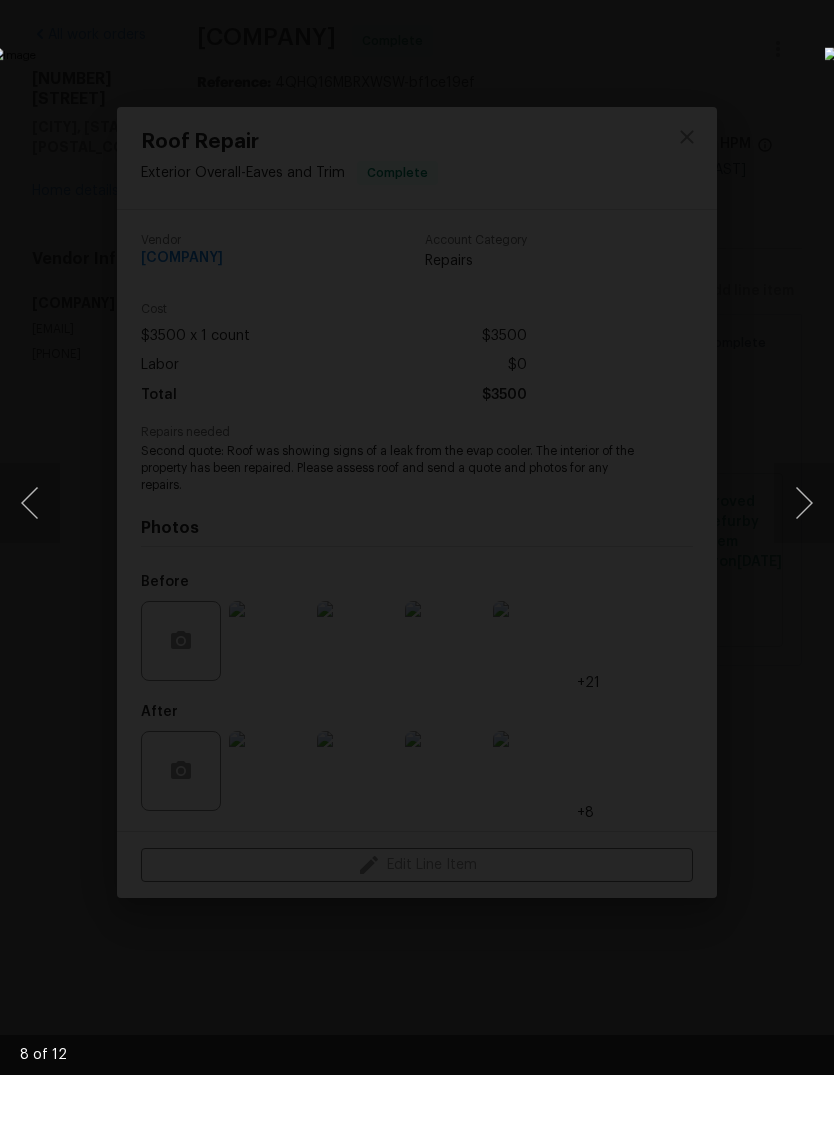 click at bounding box center [30, 573] 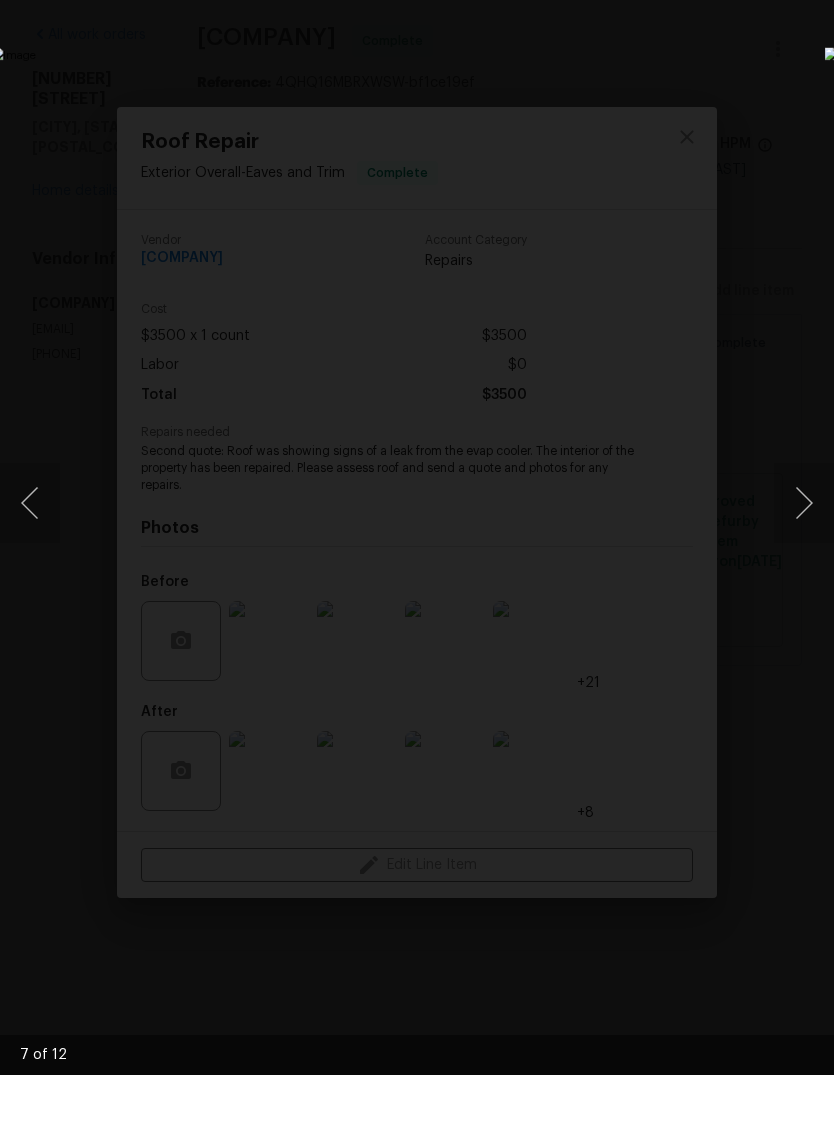 click at bounding box center (30, 573) 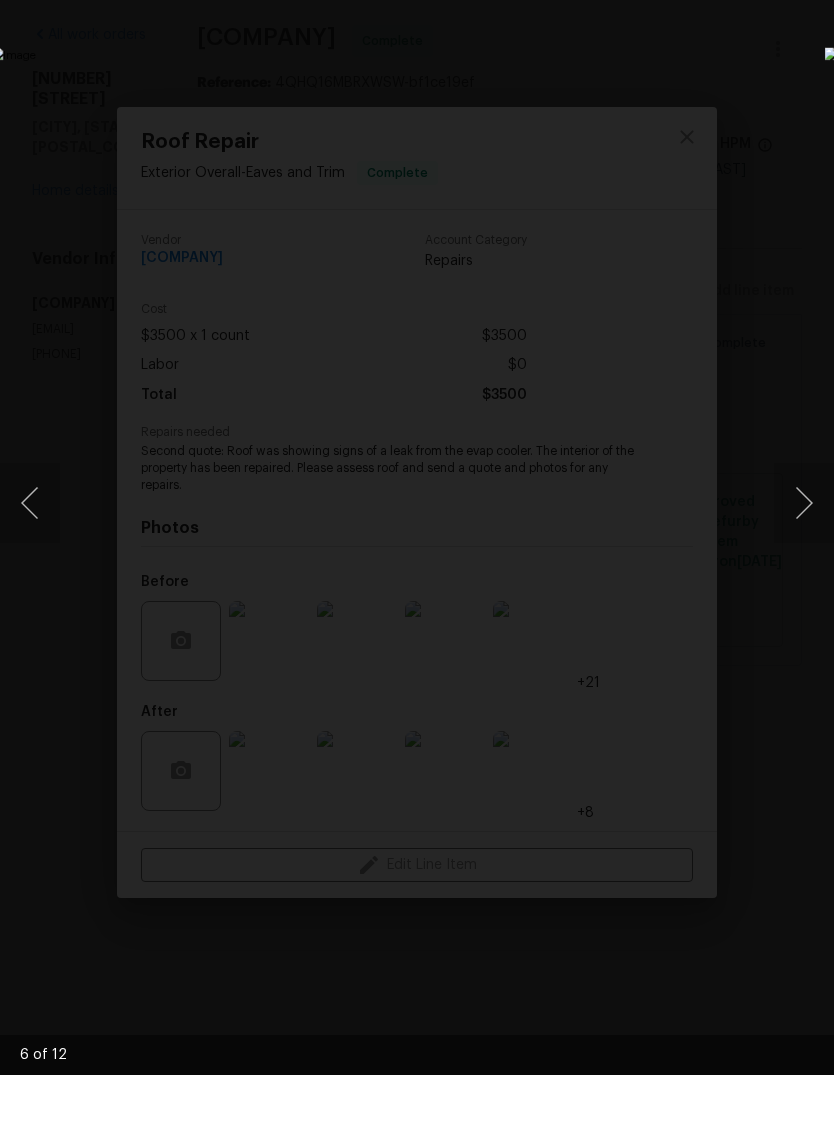 click at bounding box center (30, 573) 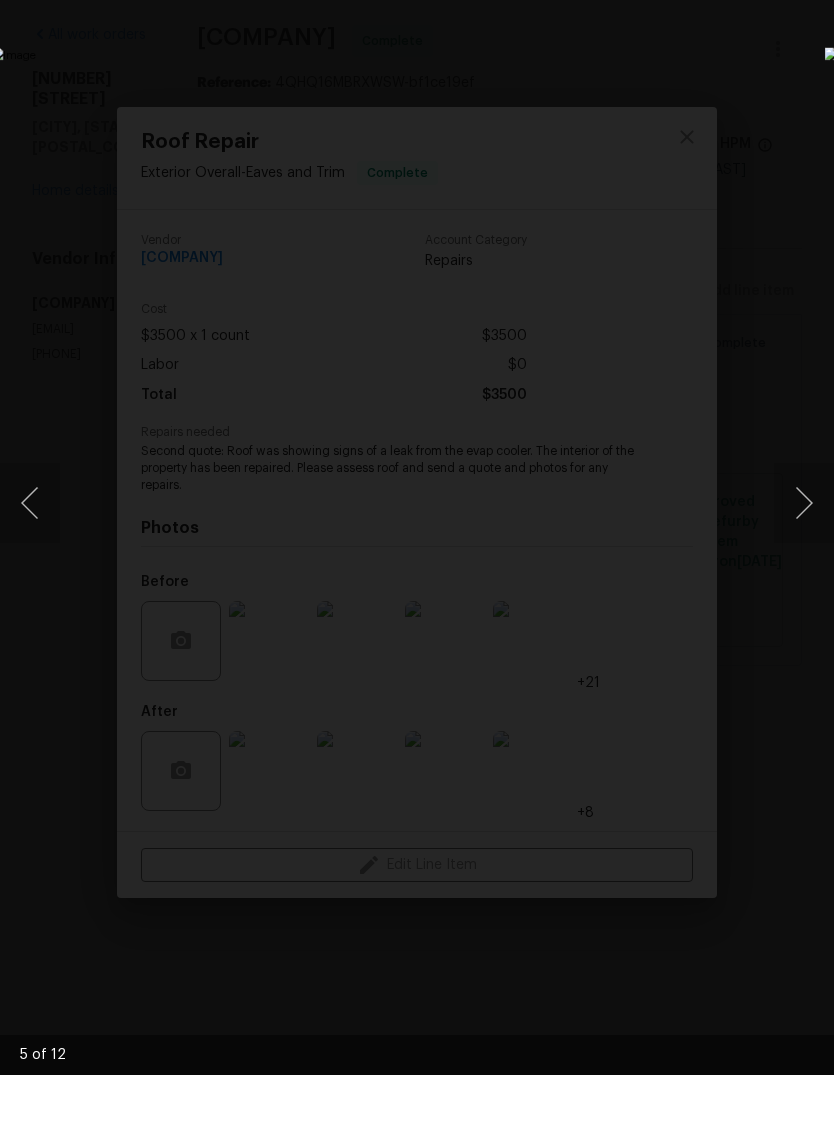 click at bounding box center (30, 573) 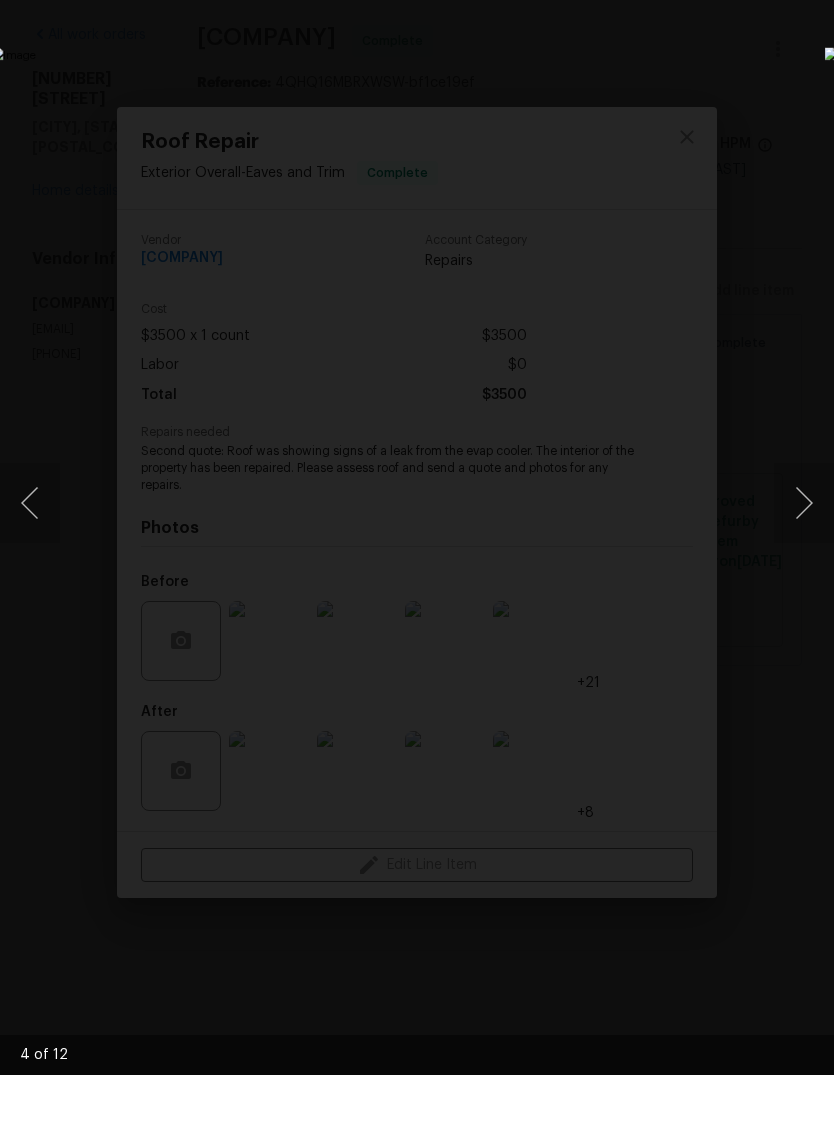 click at bounding box center (30, 573) 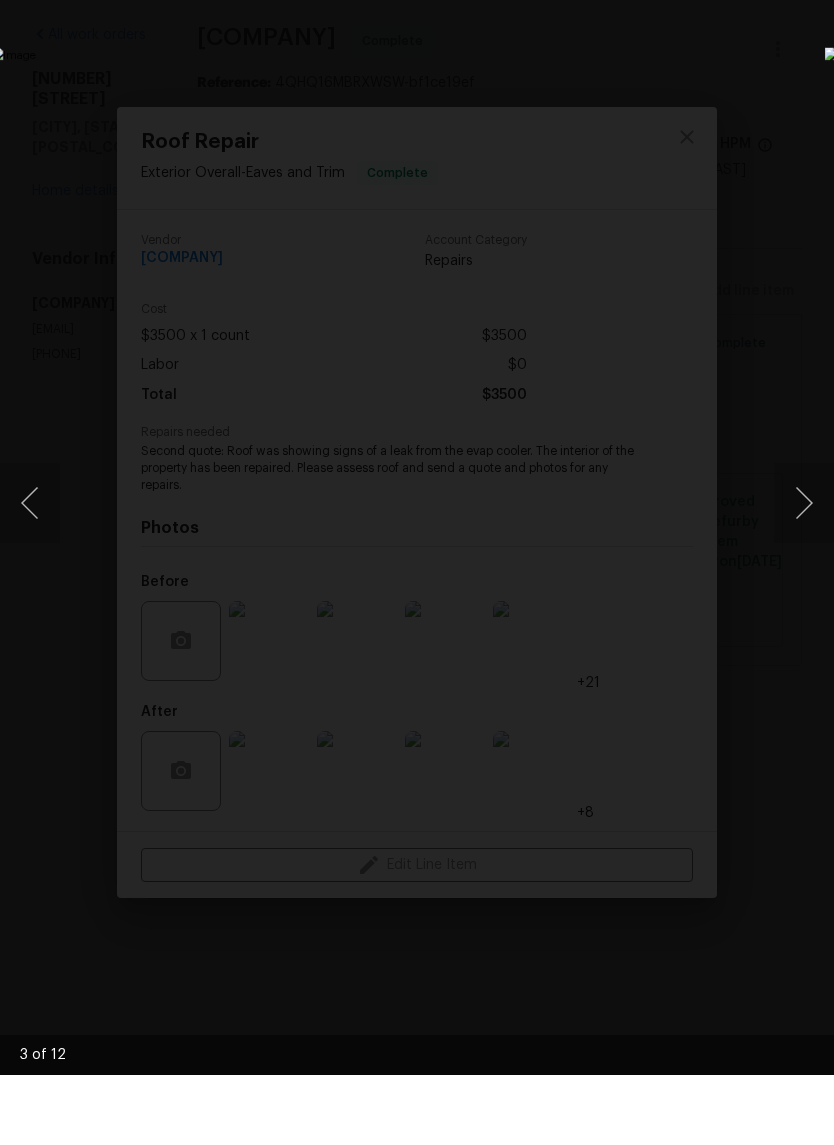 click at bounding box center (30, 573) 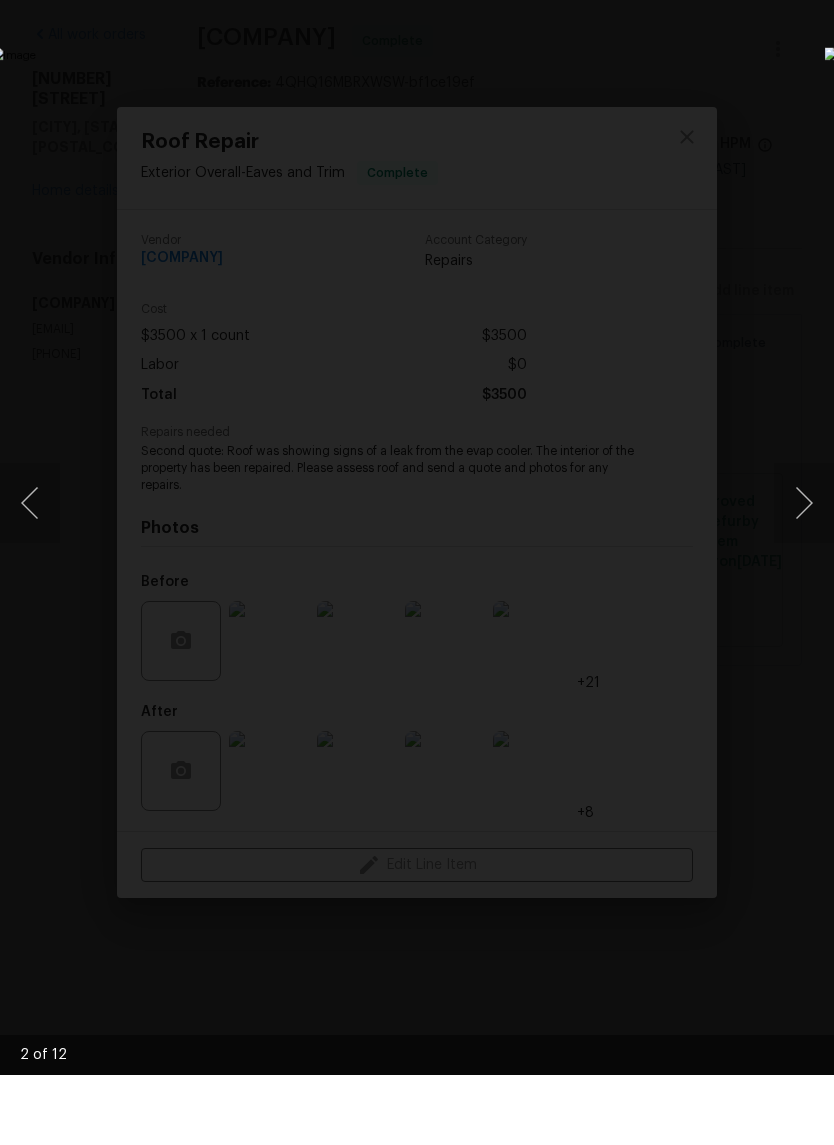 click at bounding box center [30, 573] 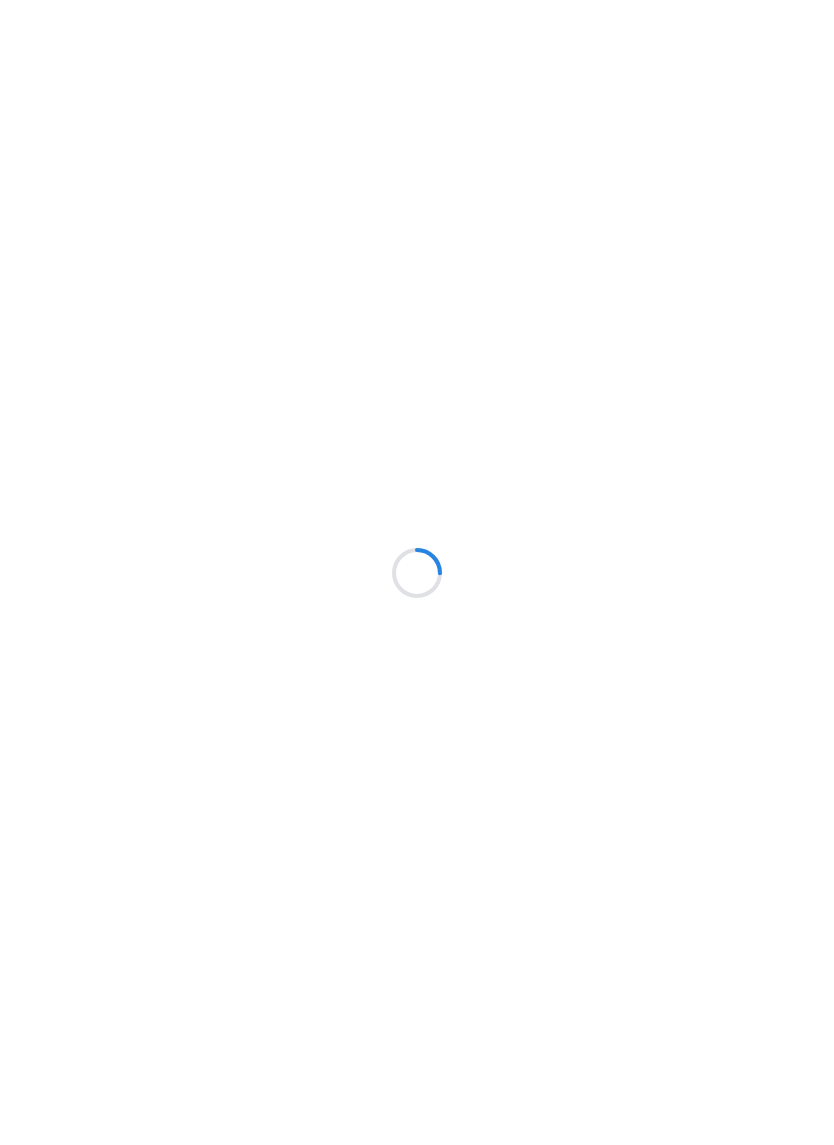 scroll, scrollTop: 0, scrollLeft: 0, axis: both 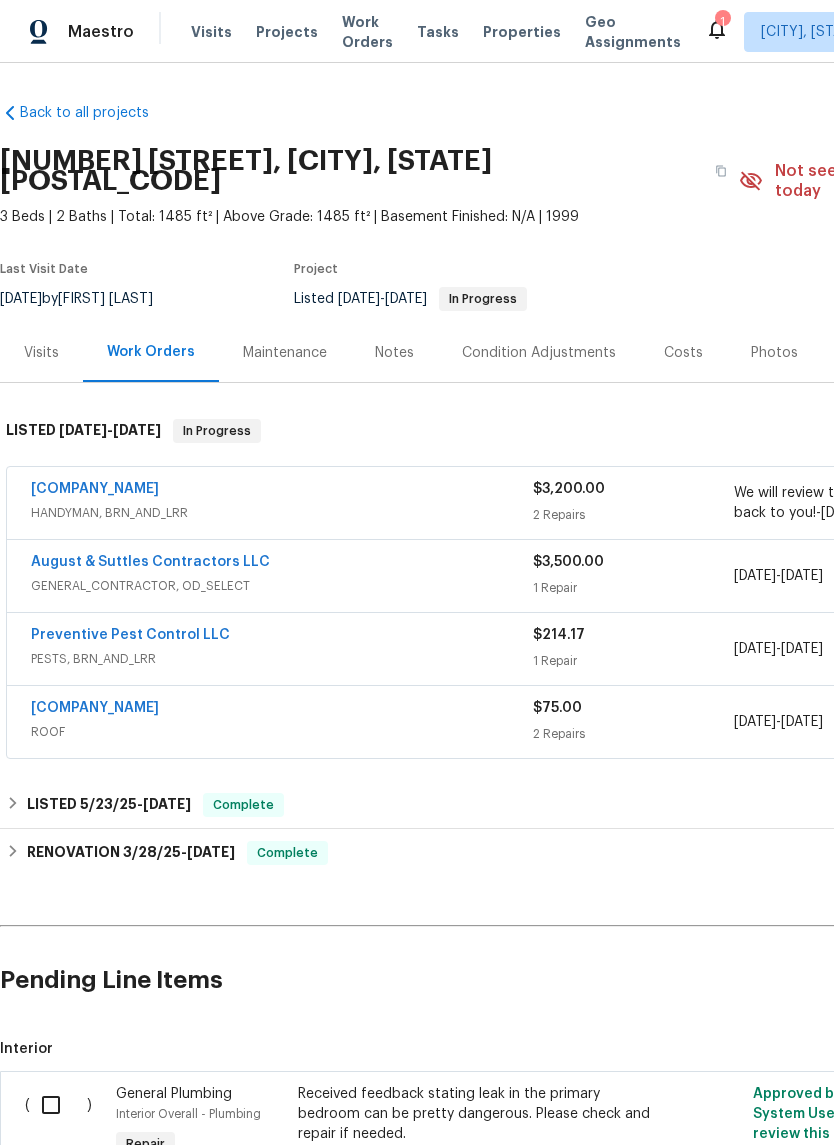 click on "August & Suttles Contractors LLC" at bounding box center (150, 562) 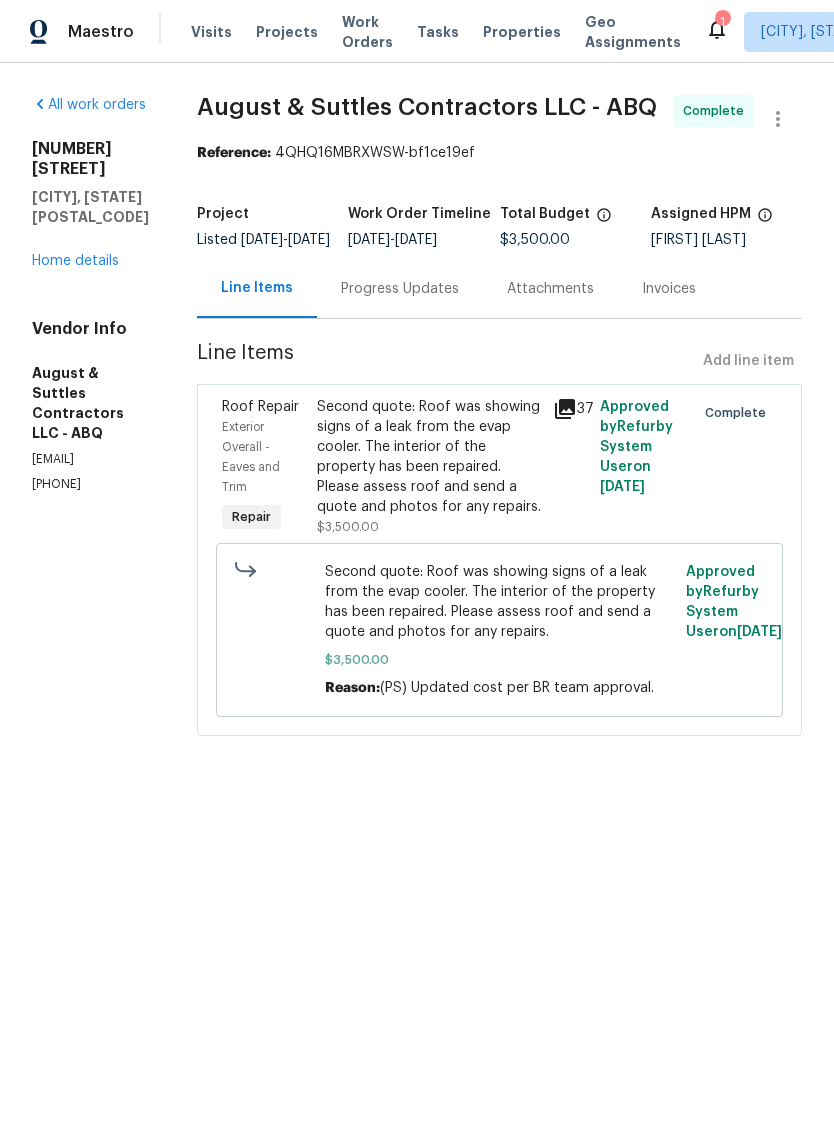 click on "Progress Updates" at bounding box center (400, 289) 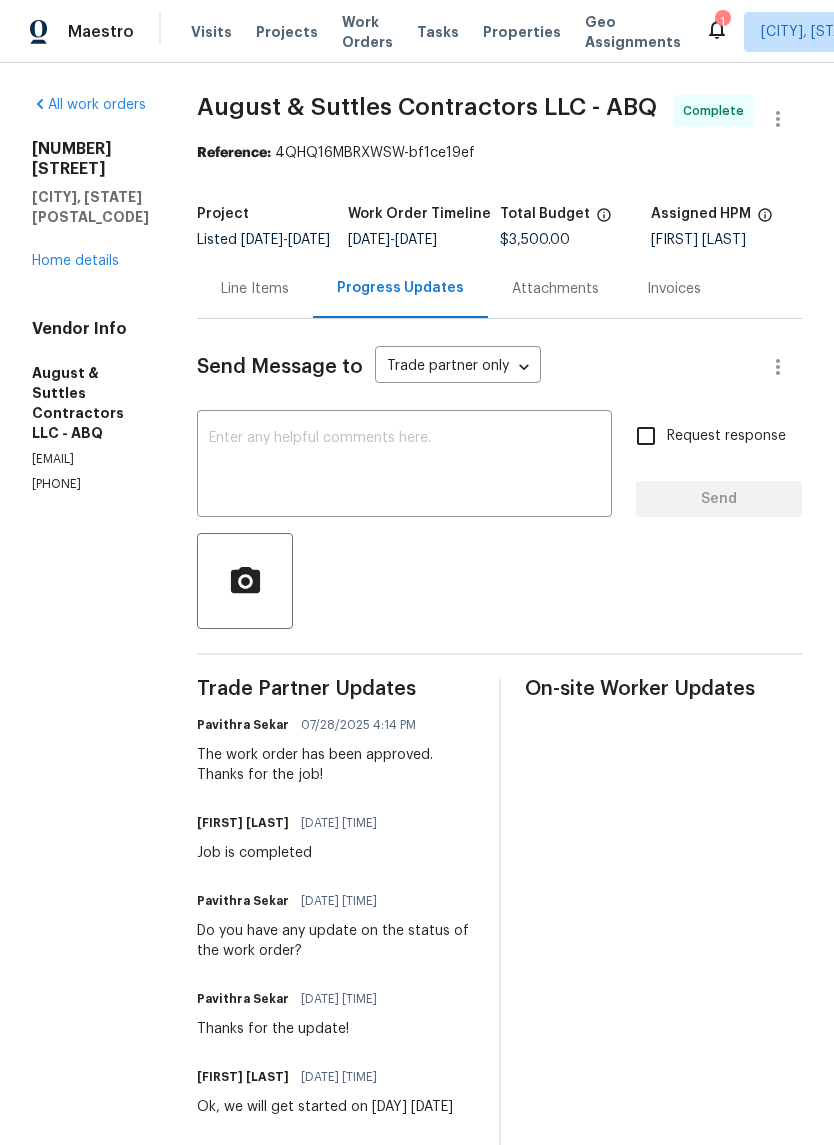 click at bounding box center (404, 466) 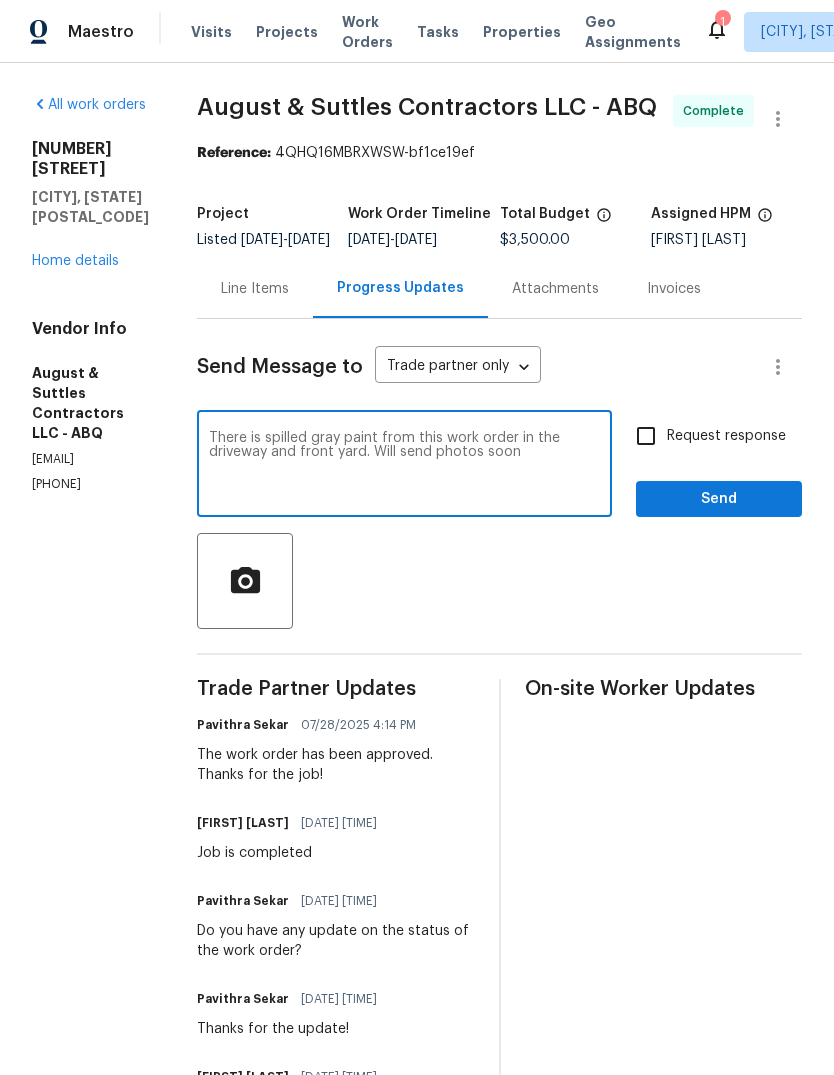 type on "There is spilled gray paint from this work order in the driveway and front yard. Will send photos soon" 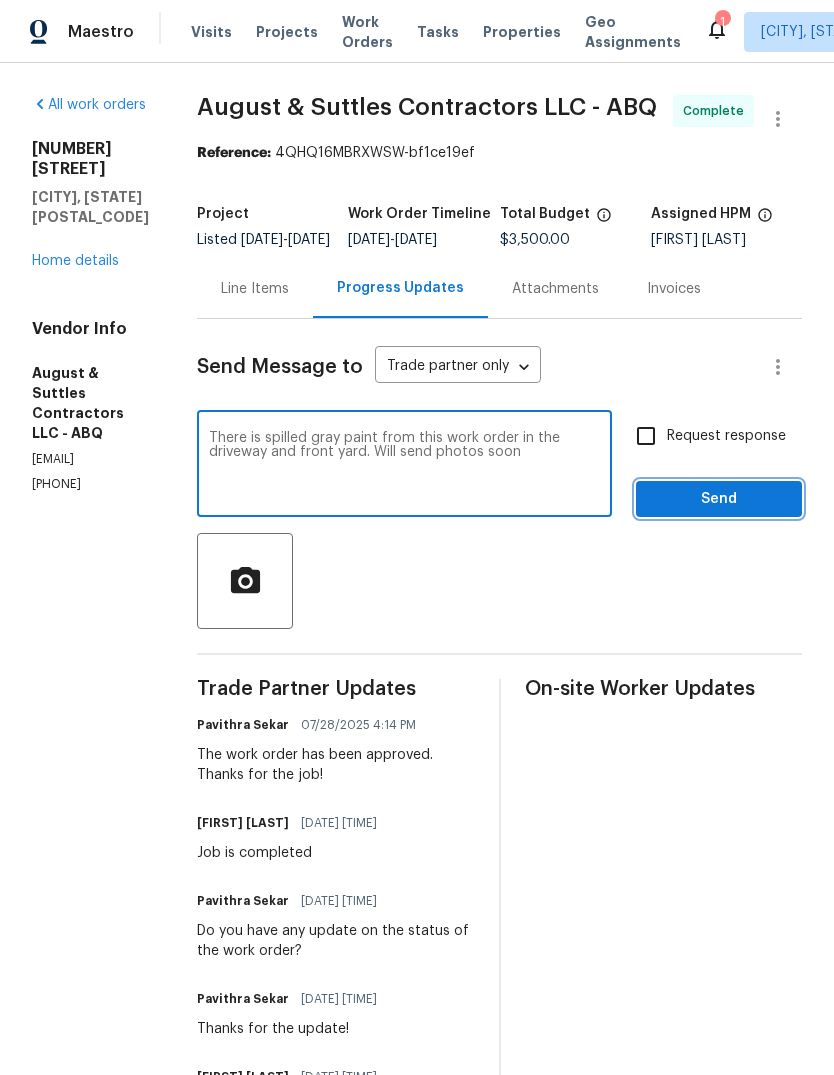 click on "Send" at bounding box center [719, 499] 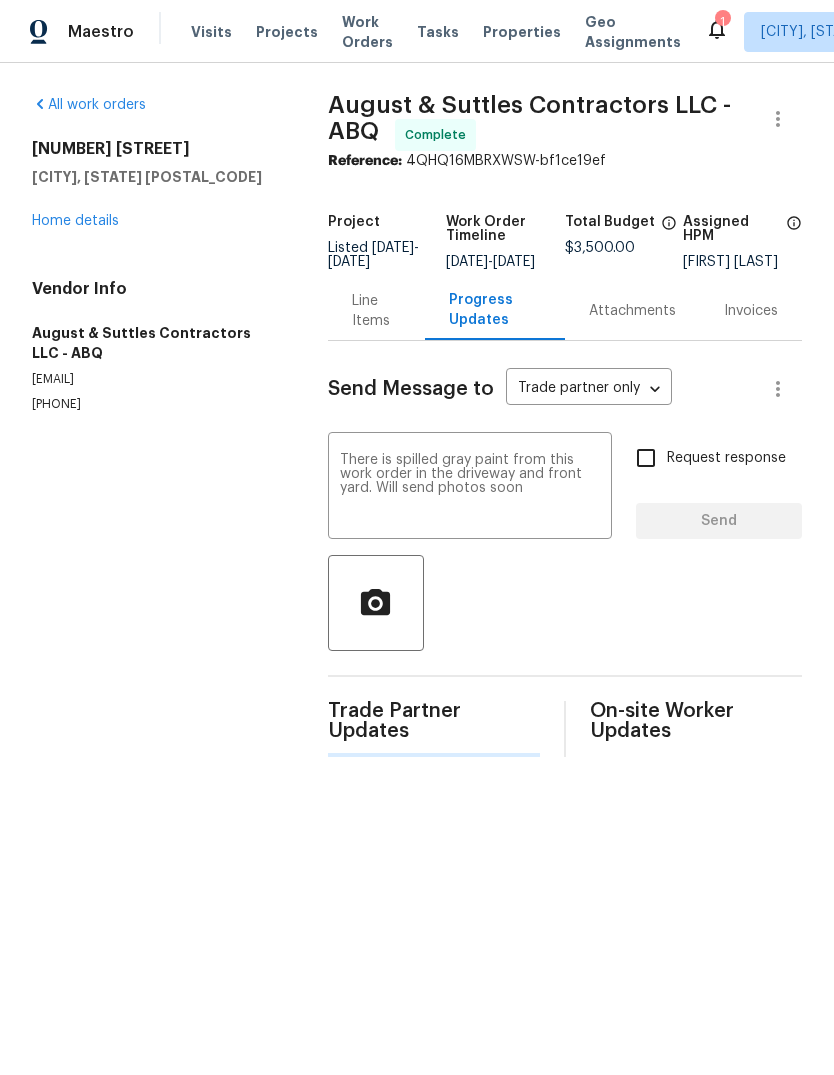 type 